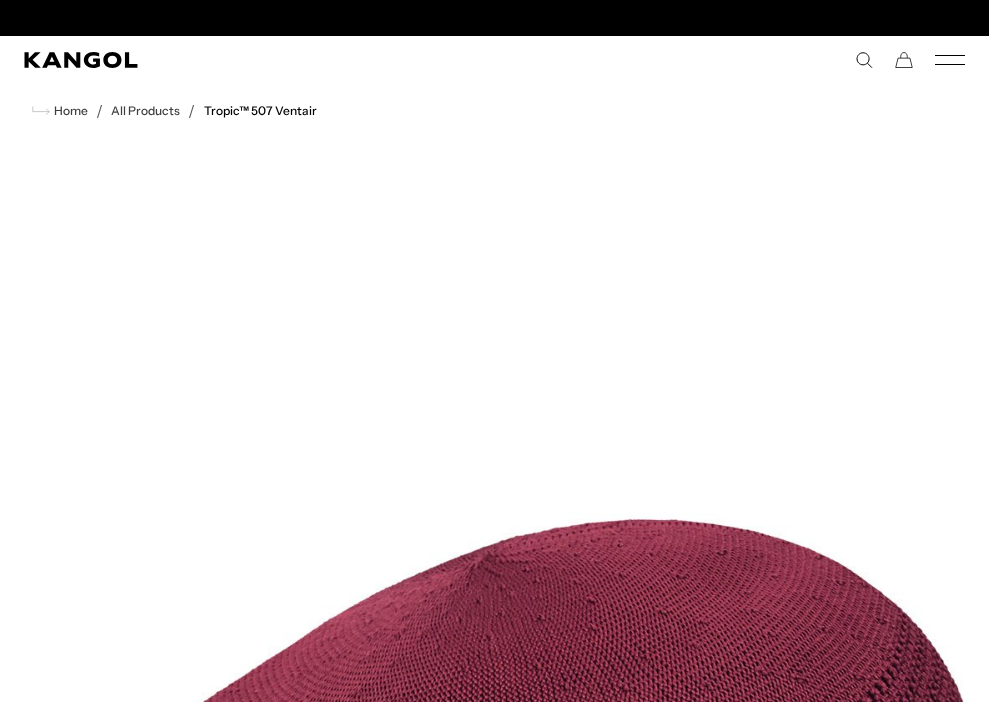 scroll, scrollTop: 837, scrollLeft: 0, axis: vertical 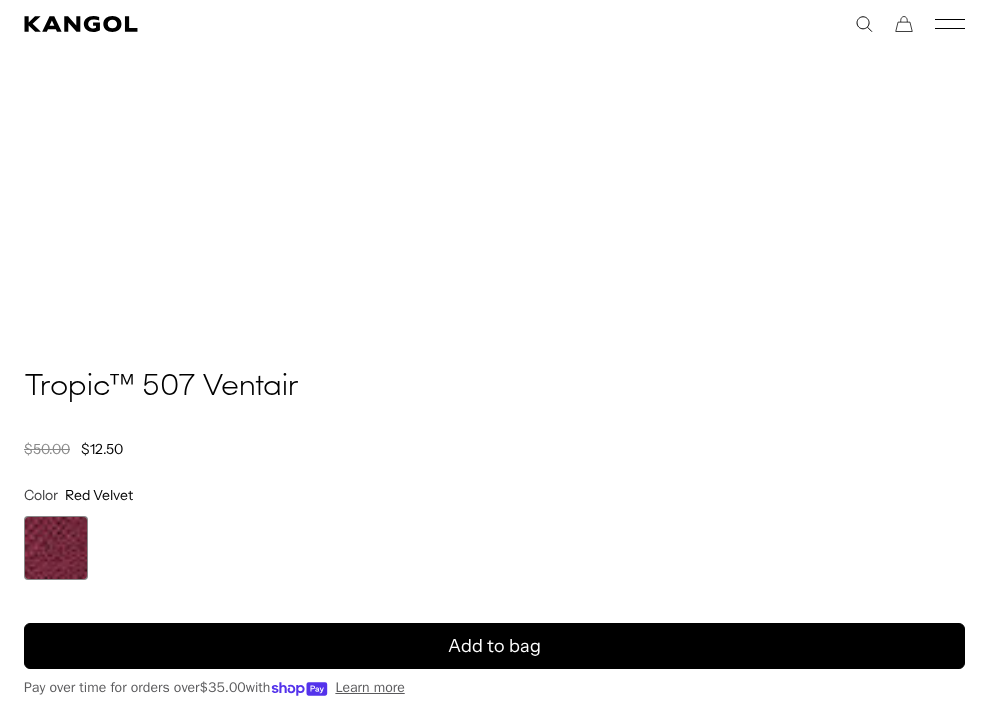 click on "Tropic™ 507 Ventair" at bounding box center [494, 388] 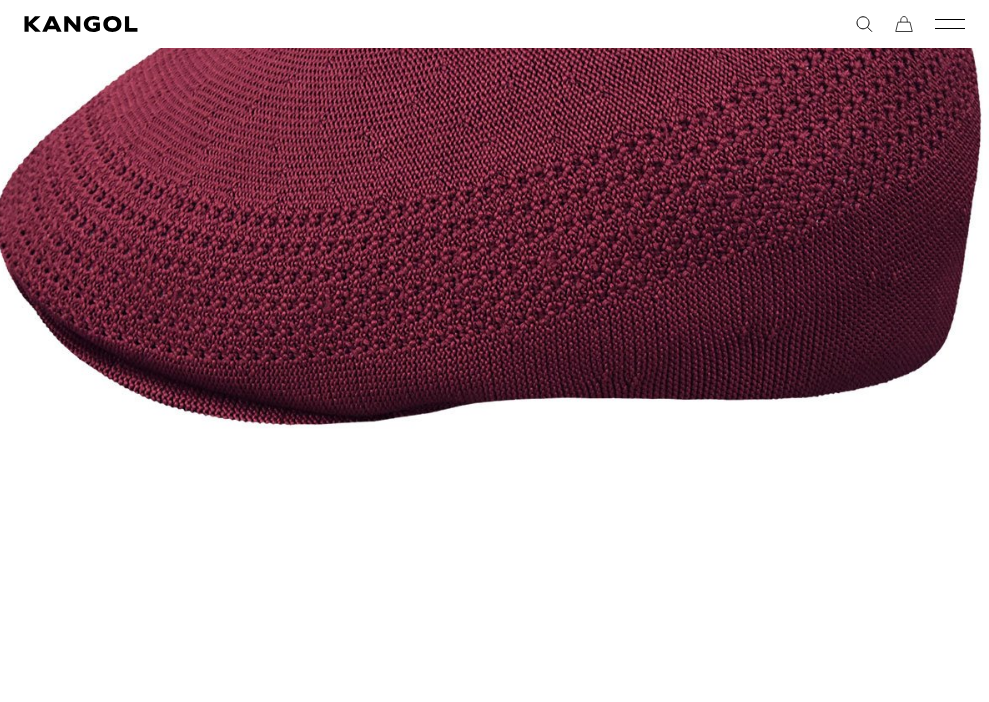 scroll, scrollTop: 0, scrollLeft: 0, axis: both 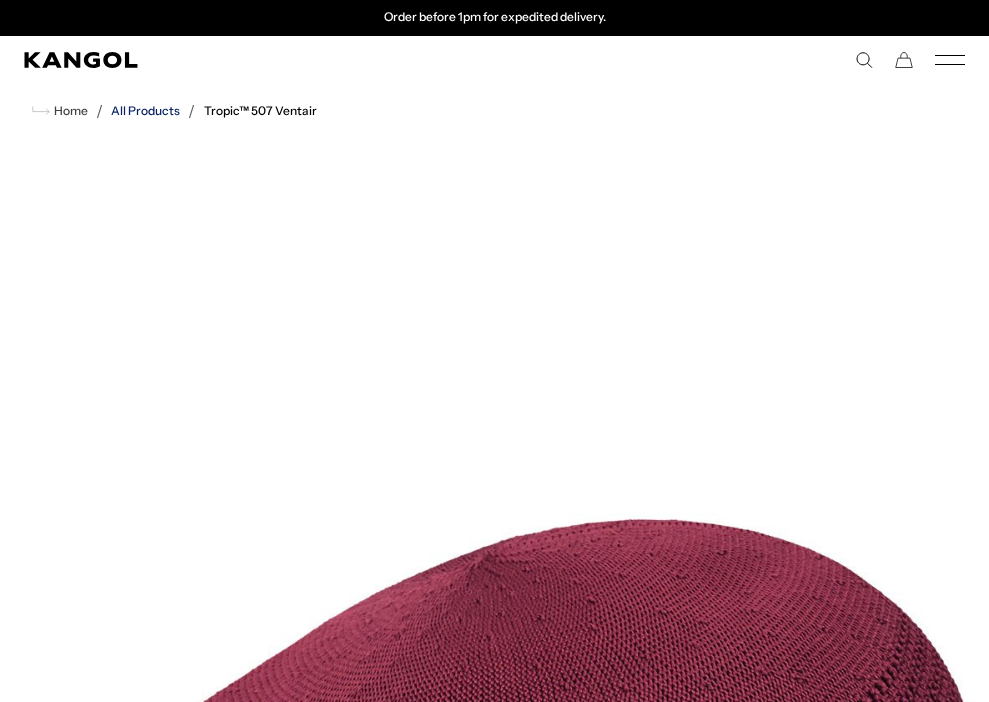 click on "All Products" at bounding box center [145, 111] 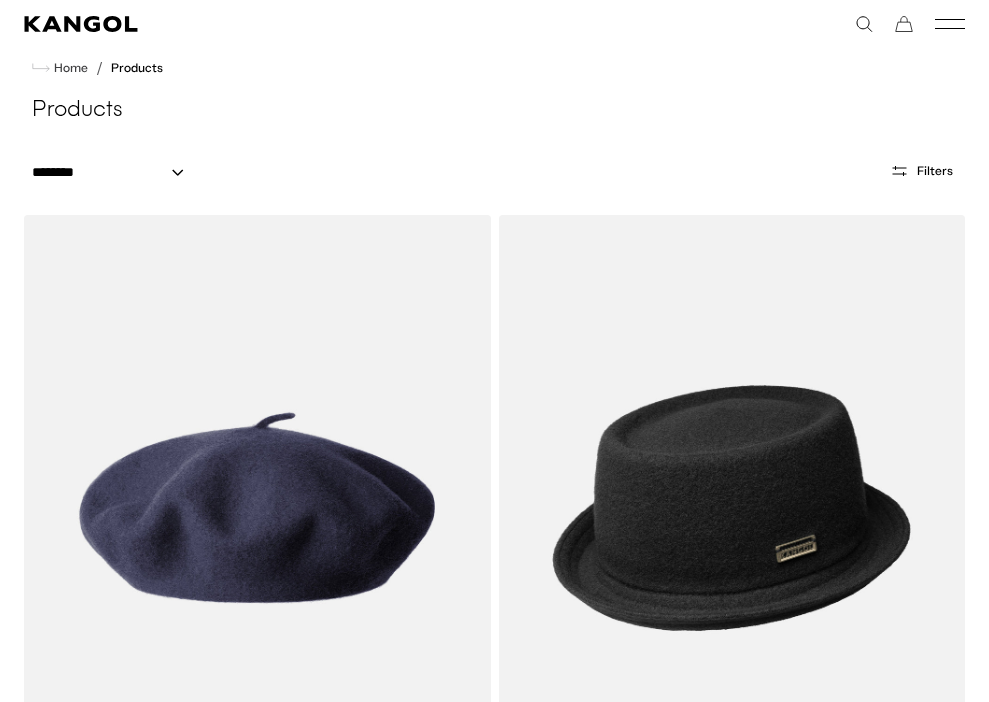 scroll, scrollTop: 74, scrollLeft: 0, axis: vertical 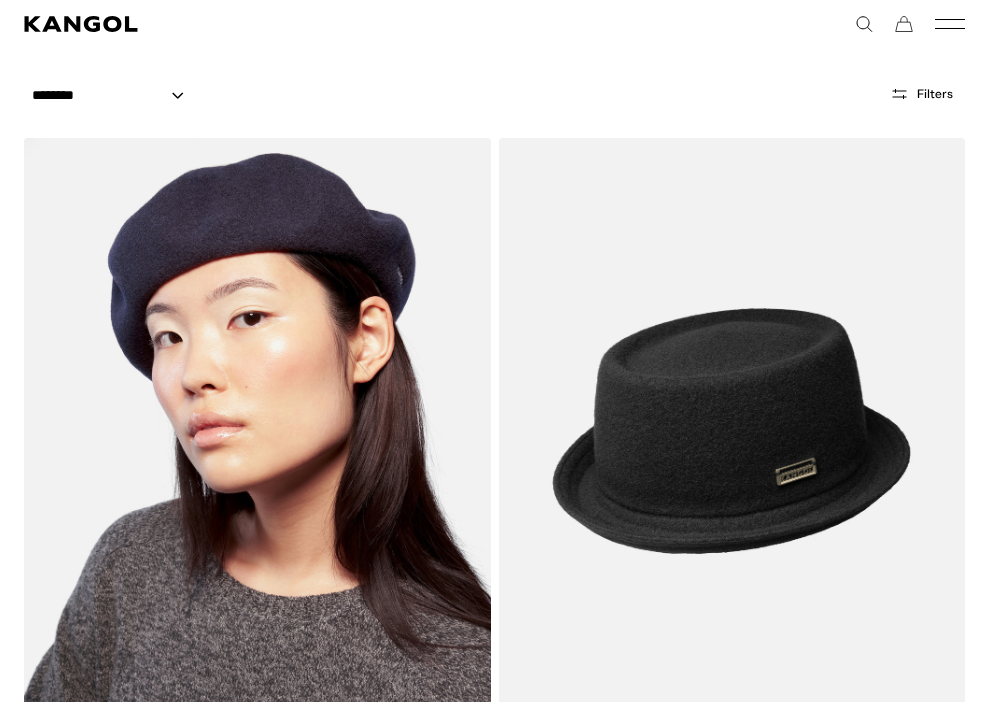 click at bounding box center [257, 431] 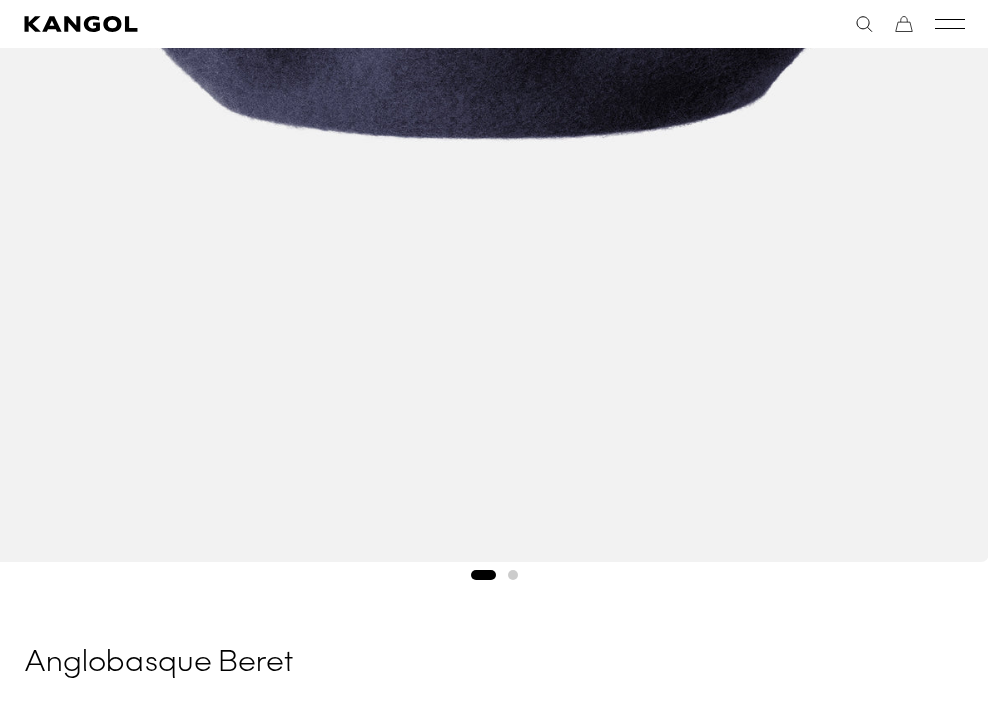 scroll, scrollTop: 1042, scrollLeft: 0, axis: vertical 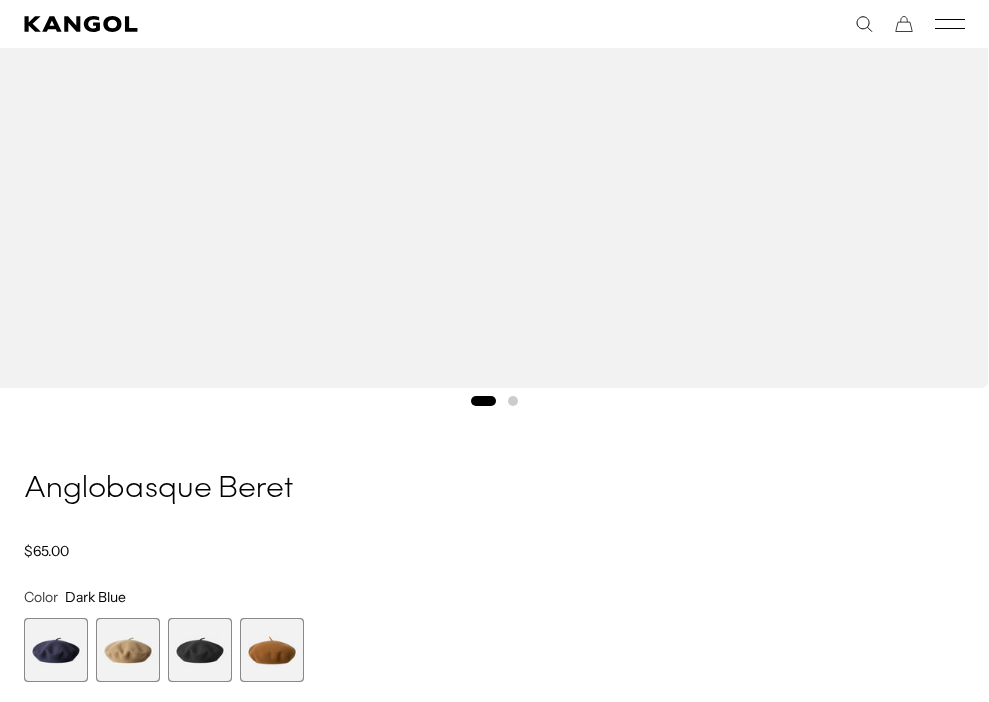 click at bounding box center (128, 650) 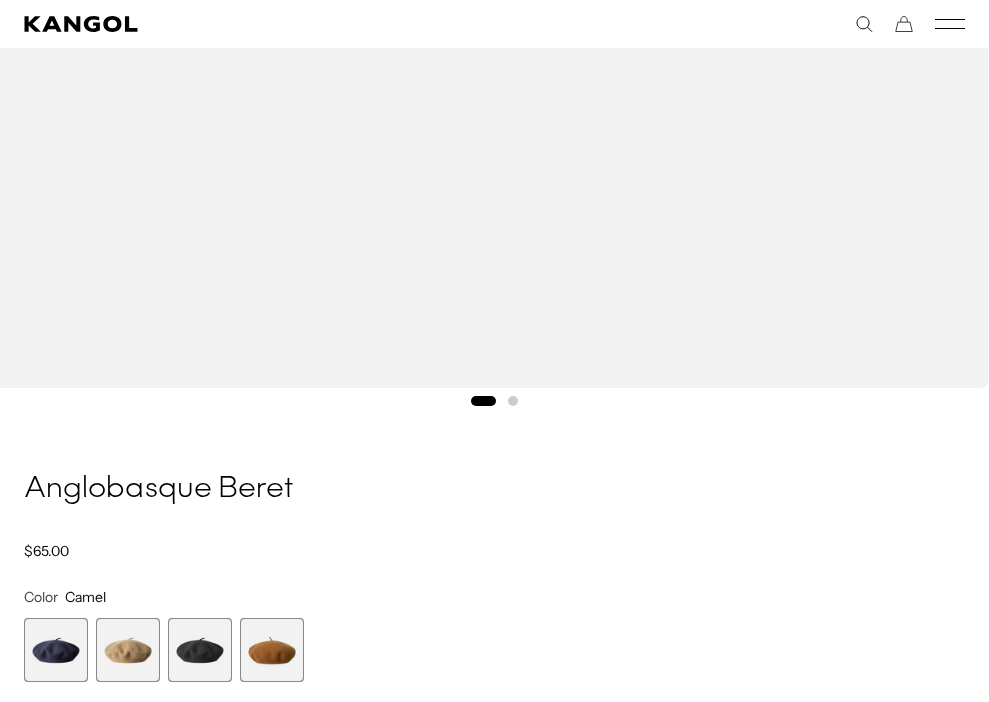 scroll, scrollTop: 0, scrollLeft: 0, axis: both 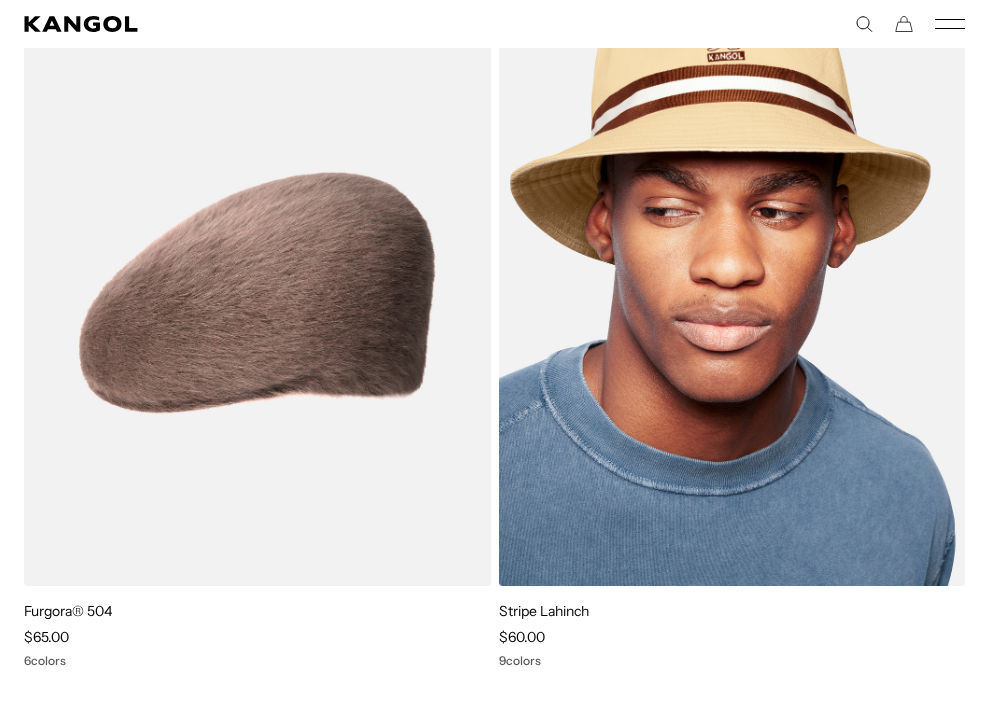 click at bounding box center [732, 294] 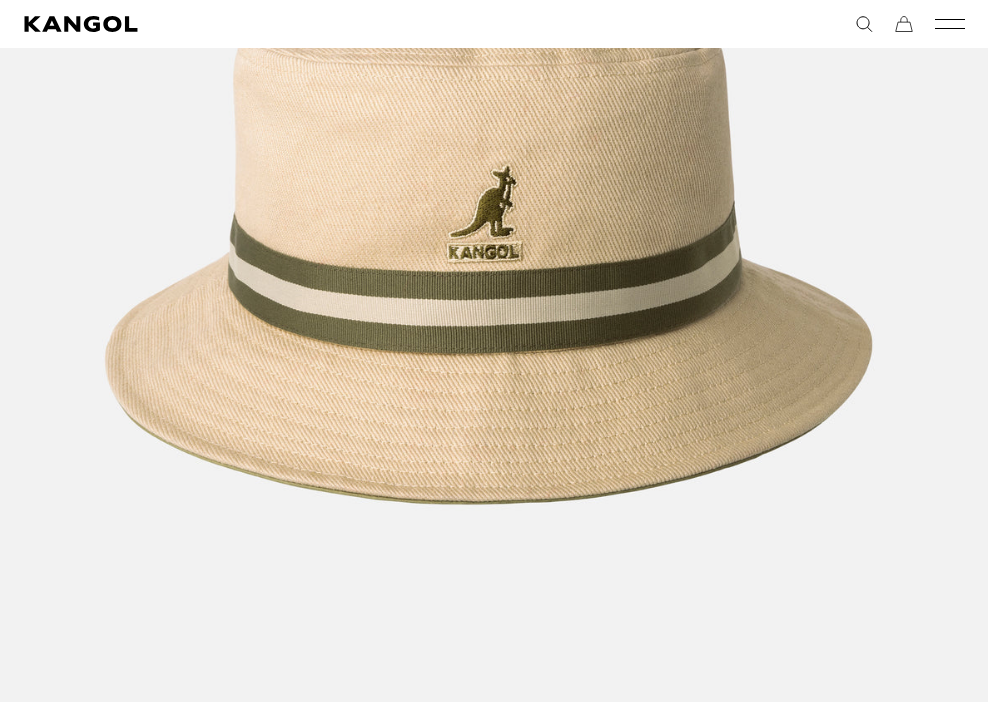 scroll, scrollTop: 600, scrollLeft: 0, axis: vertical 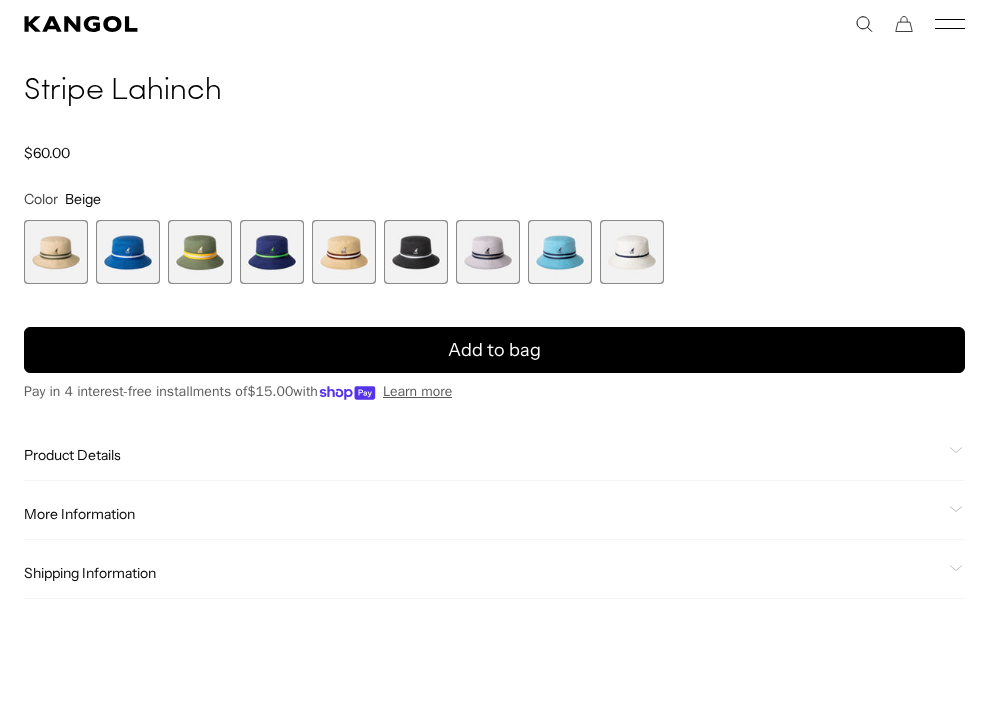 click at bounding box center [200, 252] 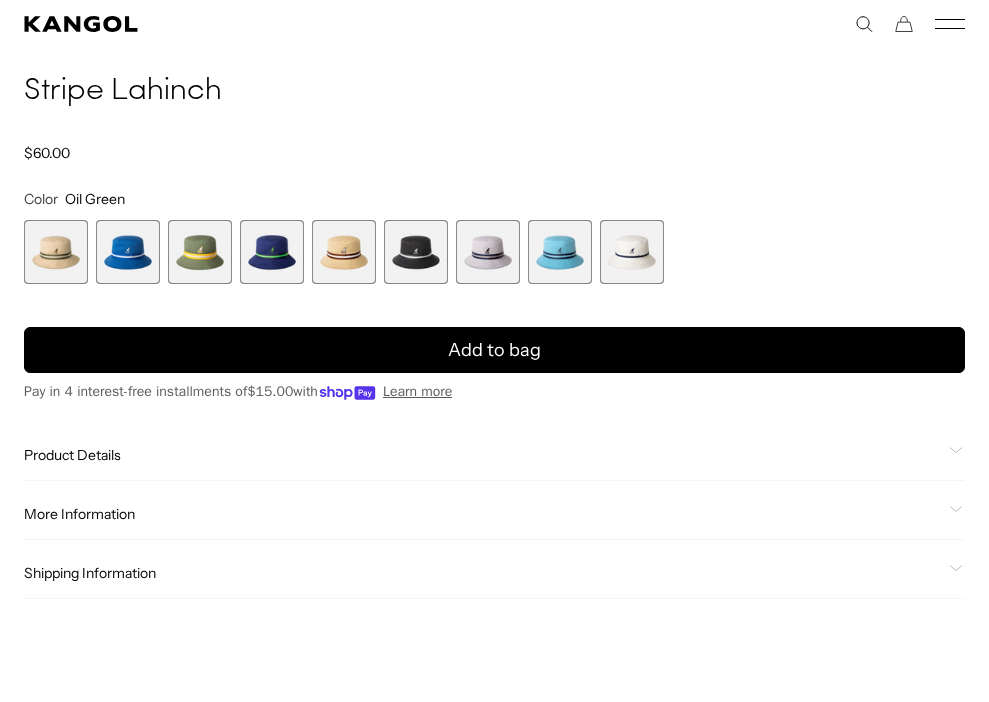 scroll, scrollTop: 0, scrollLeft: 0, axis: both 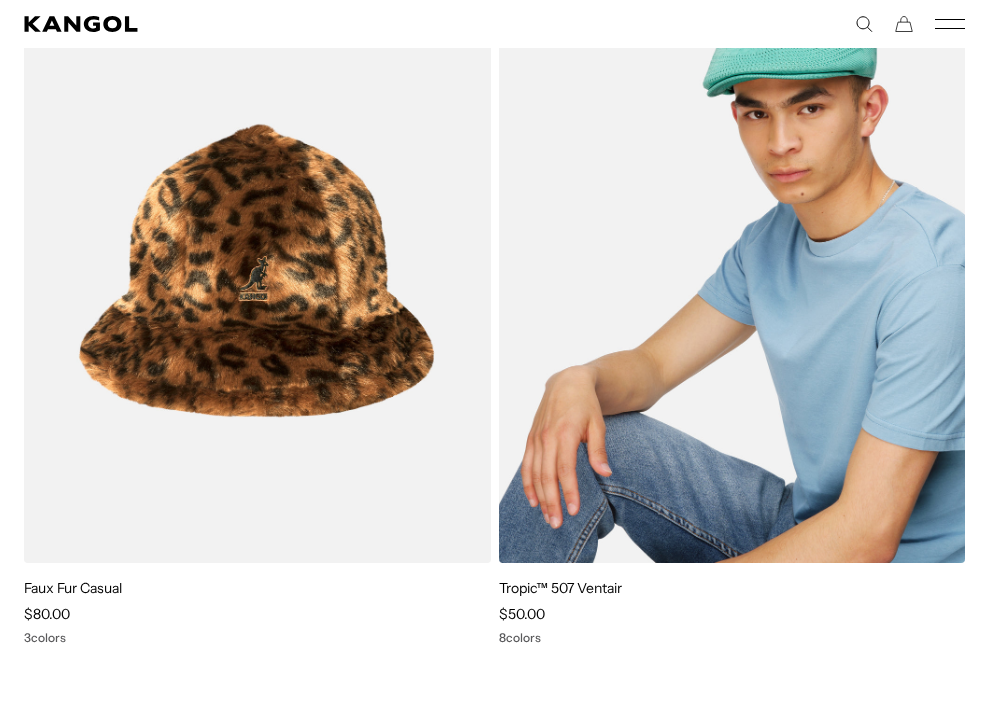click at bounding box center [732, 271] 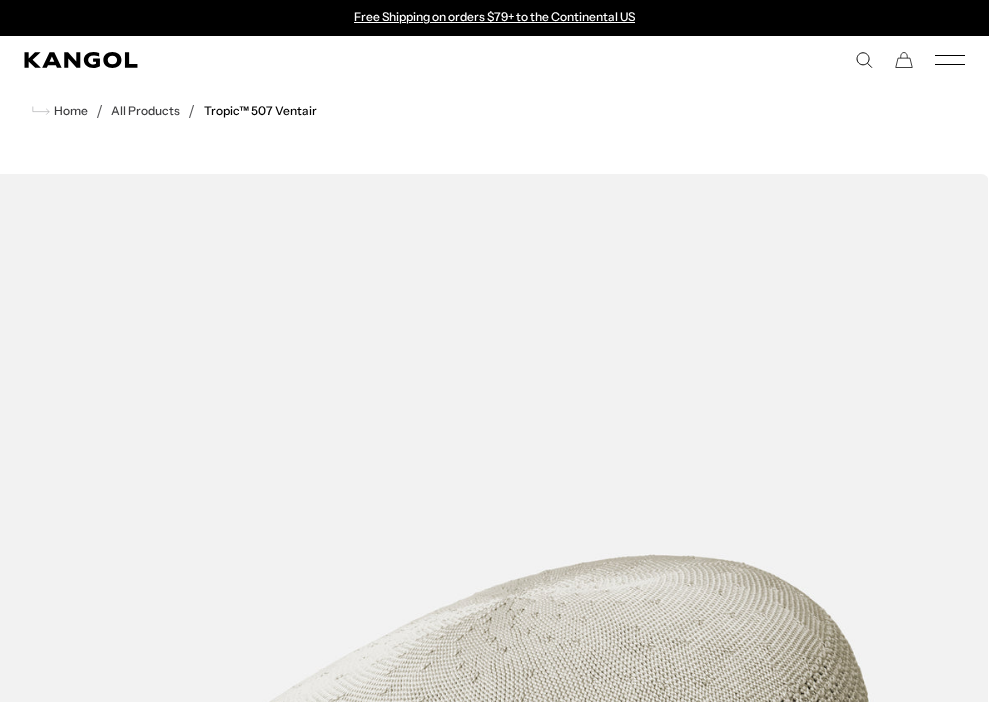 scroll, scrollTop: 0, scrollLeft: 0, axis: both 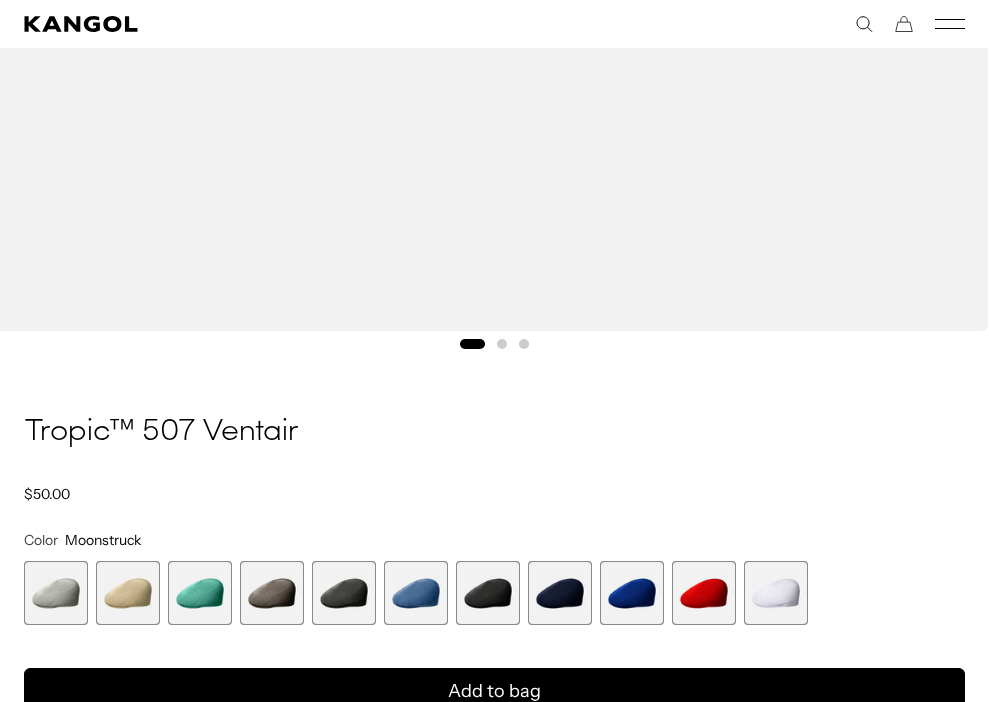 click at bounding box center (128, 593) 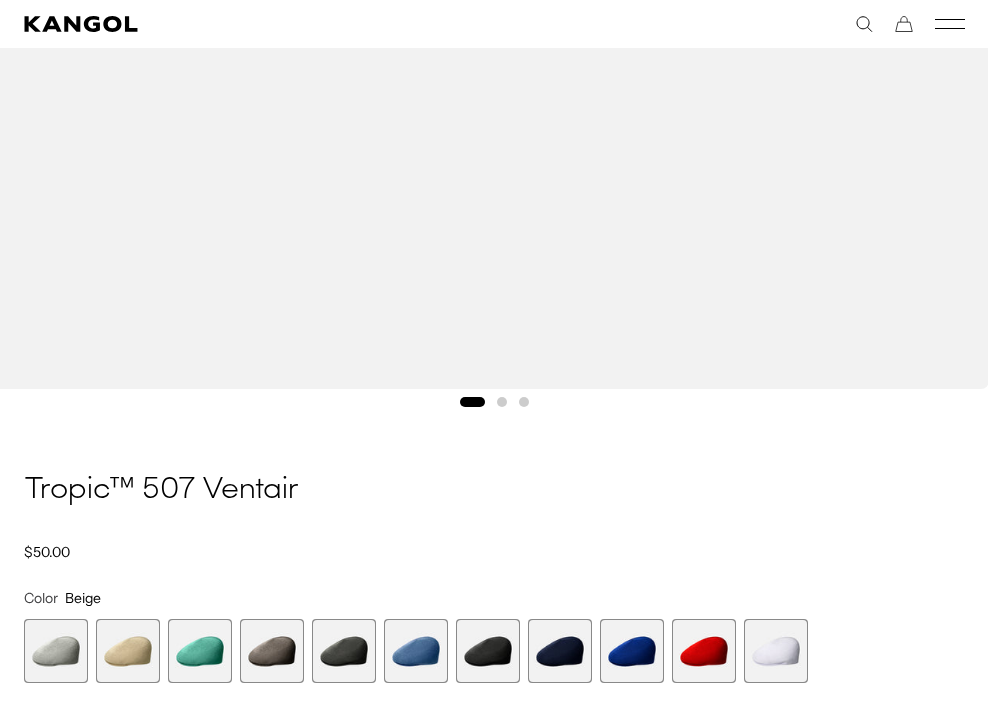 scroll, scrollTop: 1071, scrollLeft: 0, axis: vertical 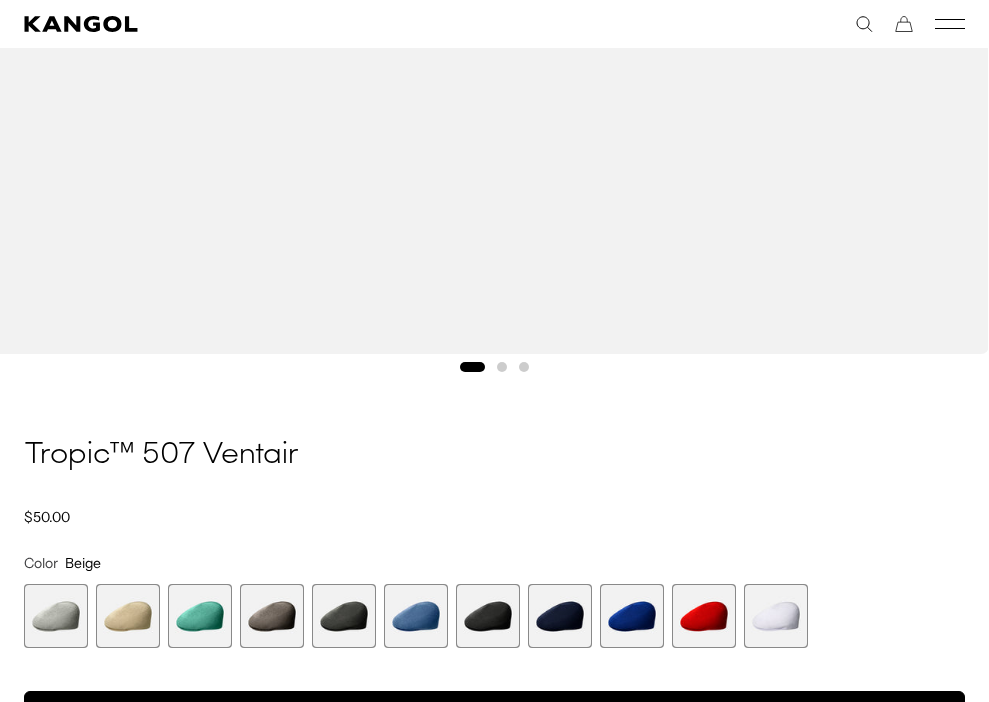 click at bounding box center (272, 616) 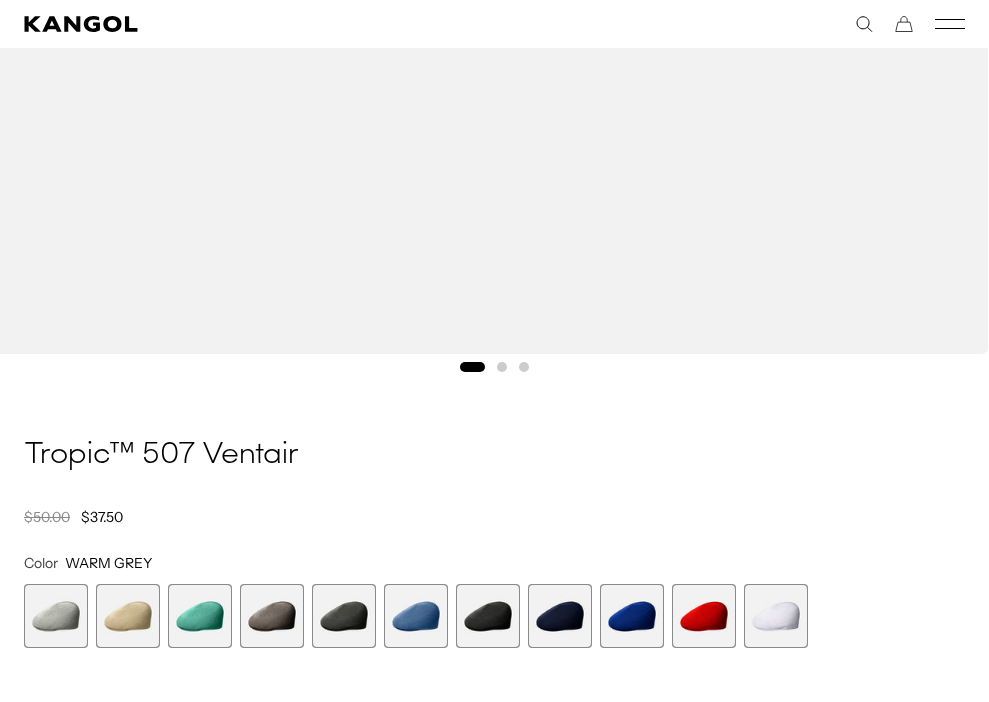scroll, scrollTop: 0, scrollLeft: 412, axis: horizontal 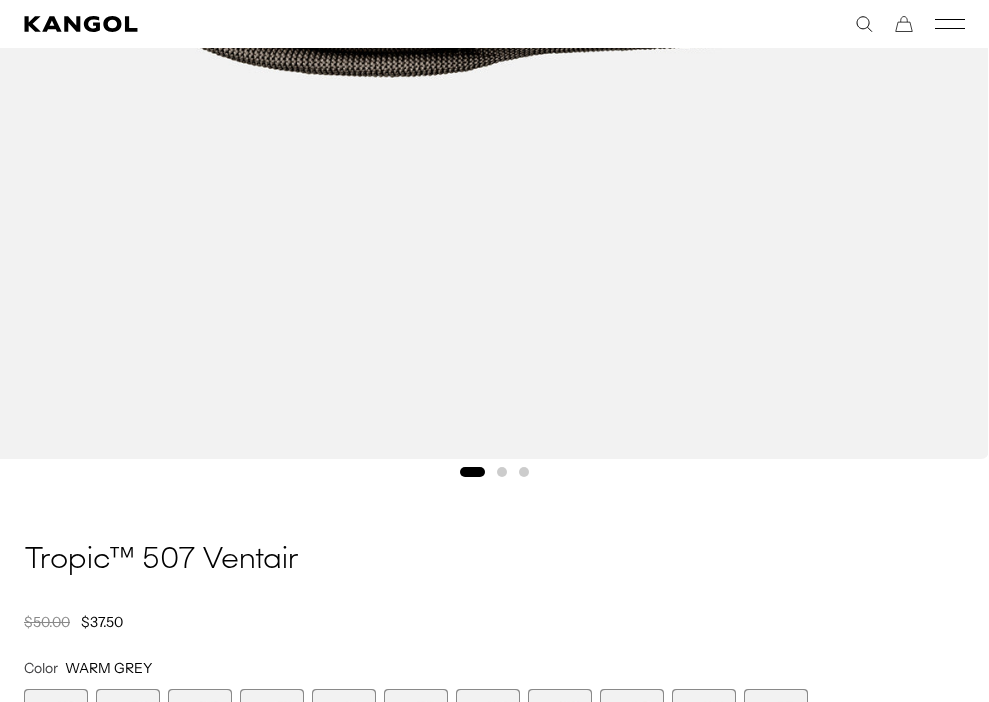 click at bounding box center (502, 472) 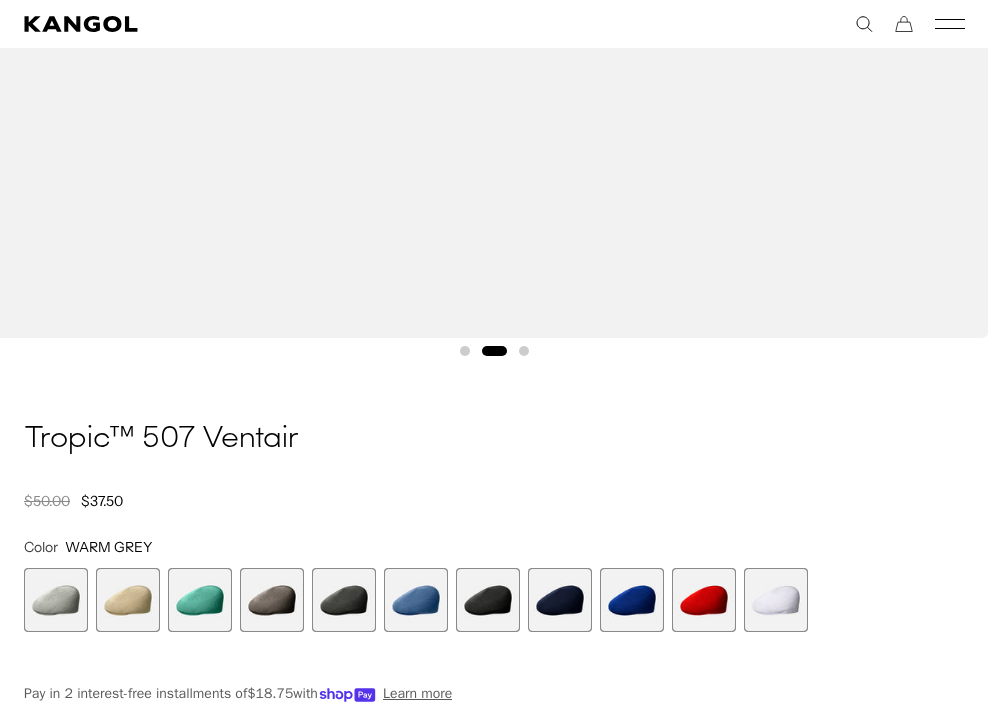 click at bounding box center (524, 351) 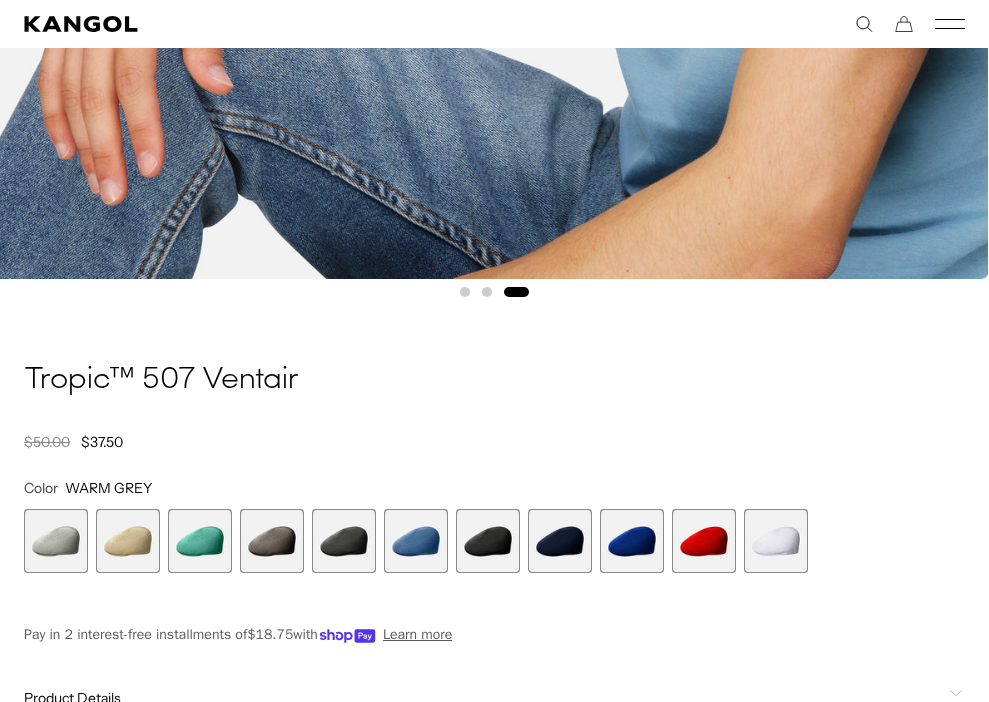 click at bounding box center [272, 541] 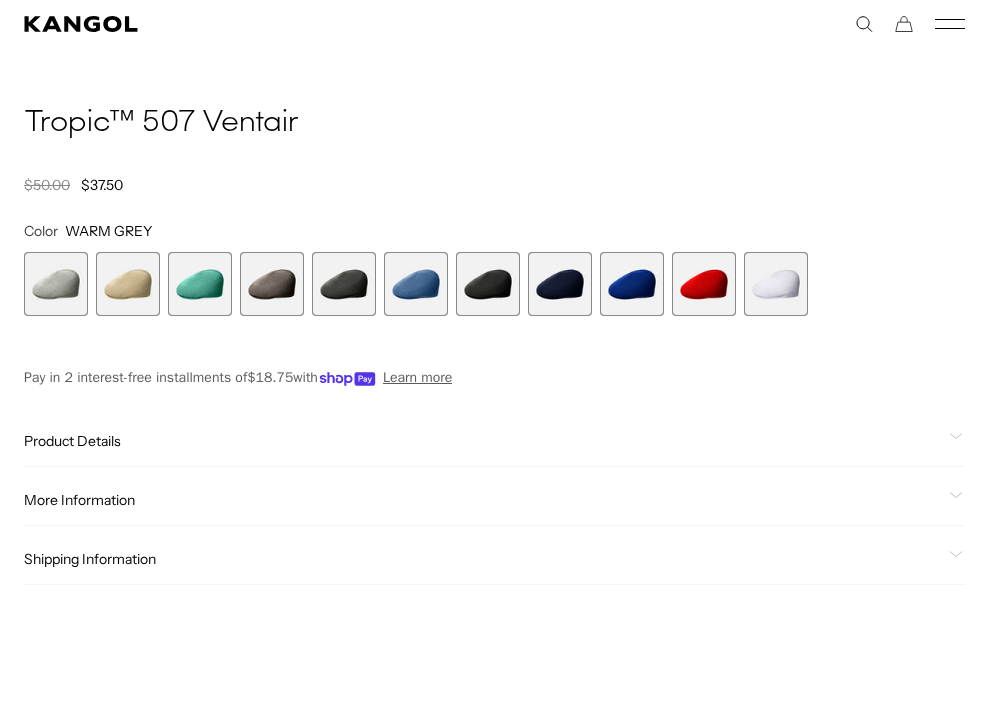 click at bounding box center (272, 284) 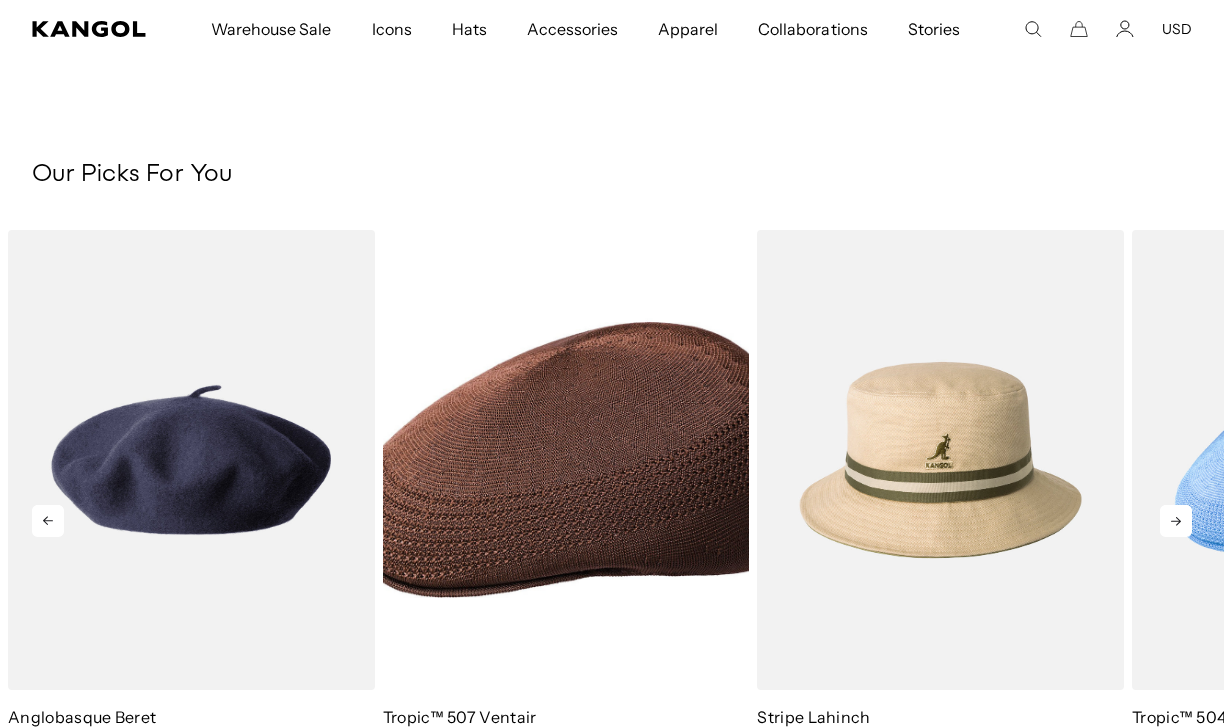click at bounding box center (566, 460) 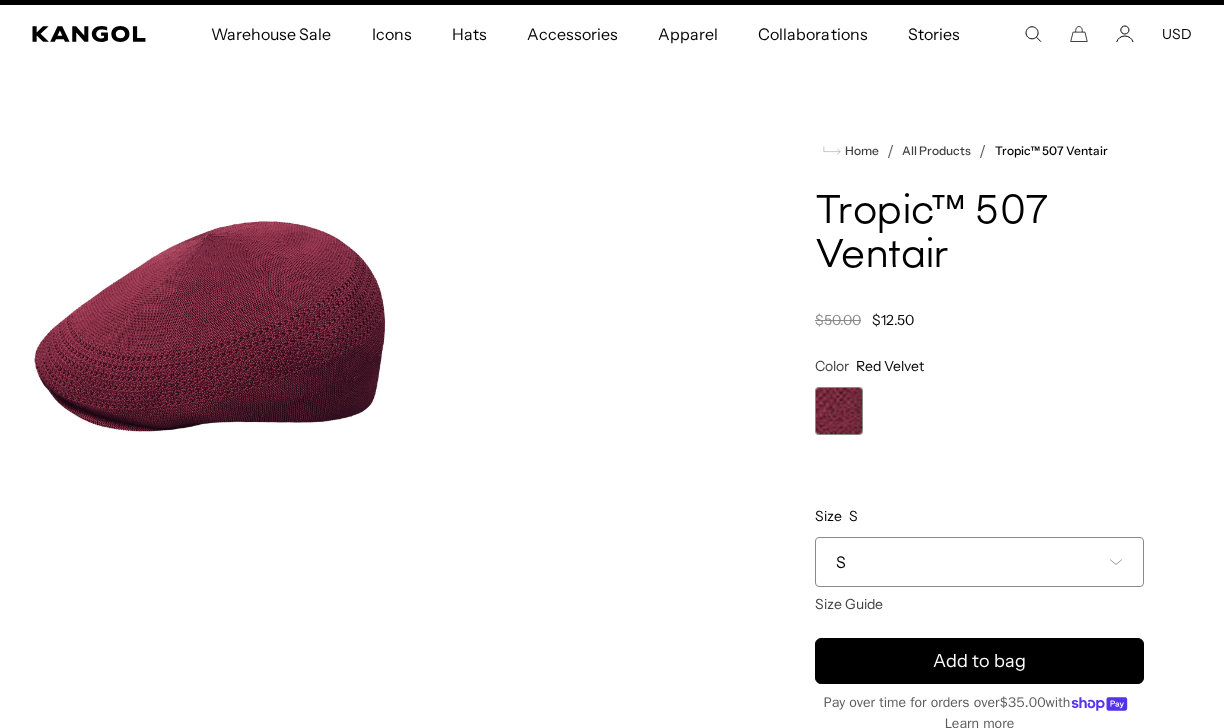 scroll, scrollTop: 43, scrollLeft: 0, axis: vertical 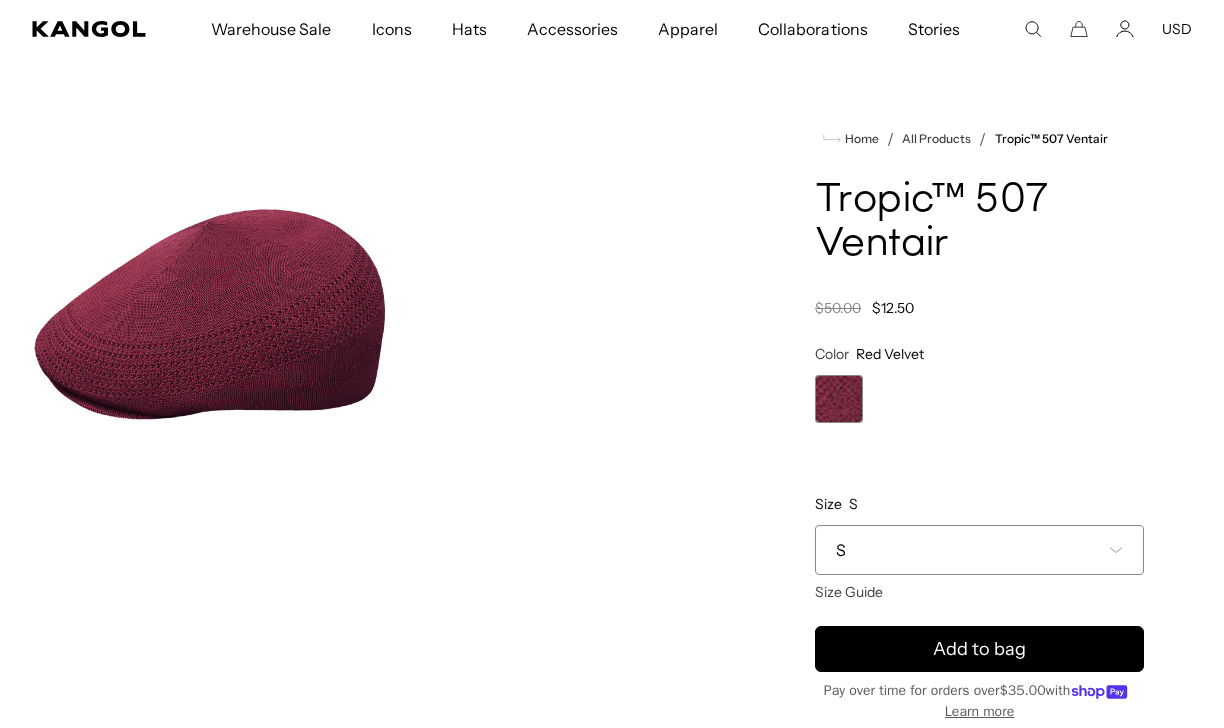 click on "S" at bounding box center (979, 550) 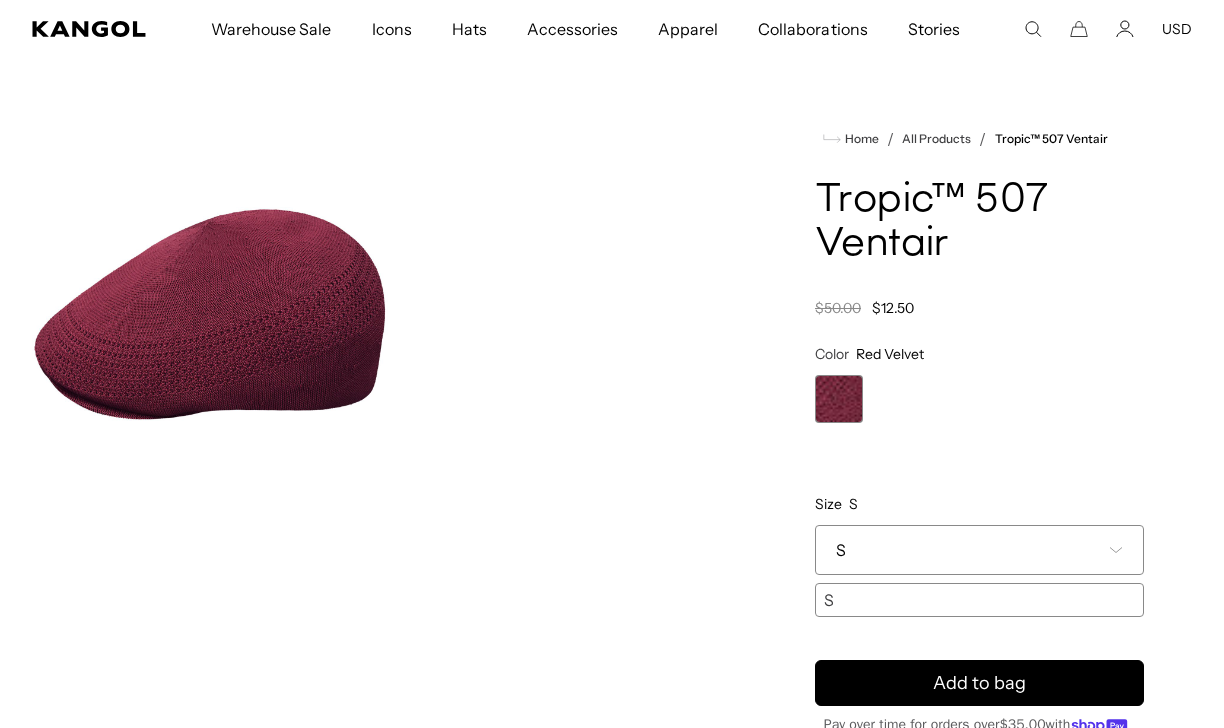 scroll, scrollTop: 0, scrollLeft: 0, axis: both 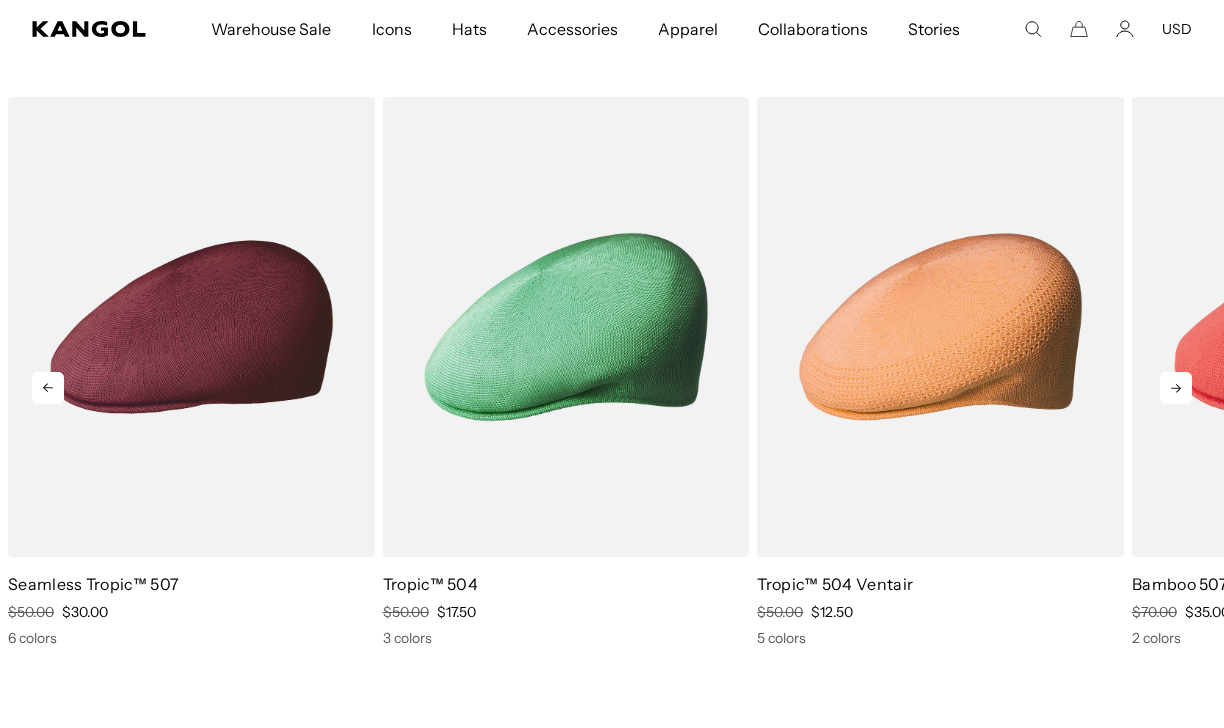 click 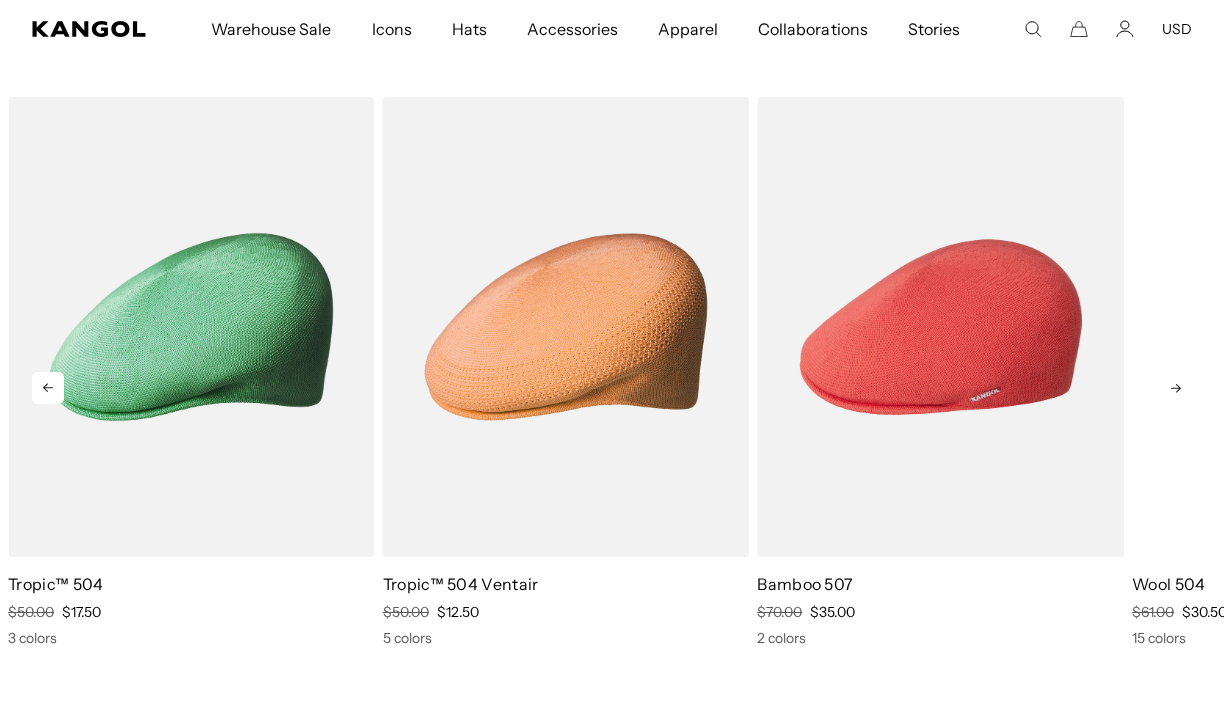 scroll, scrollTop: 0, scrollLeft: 0, axis: both 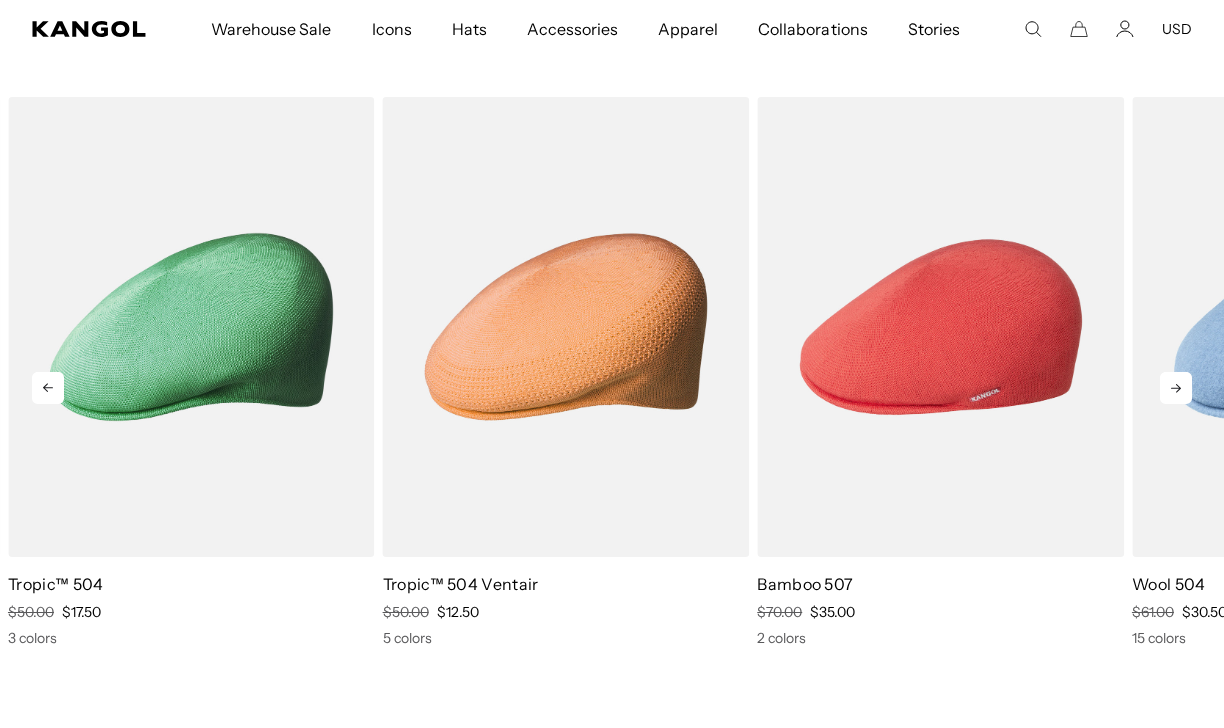 click 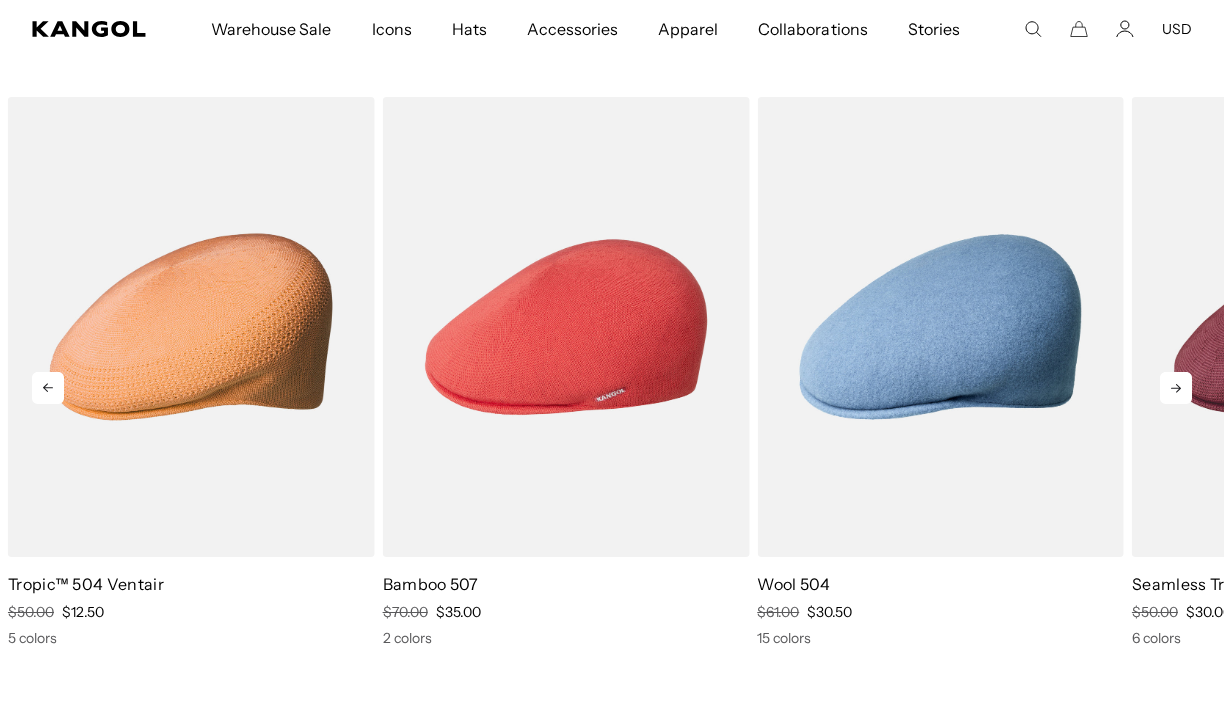 click 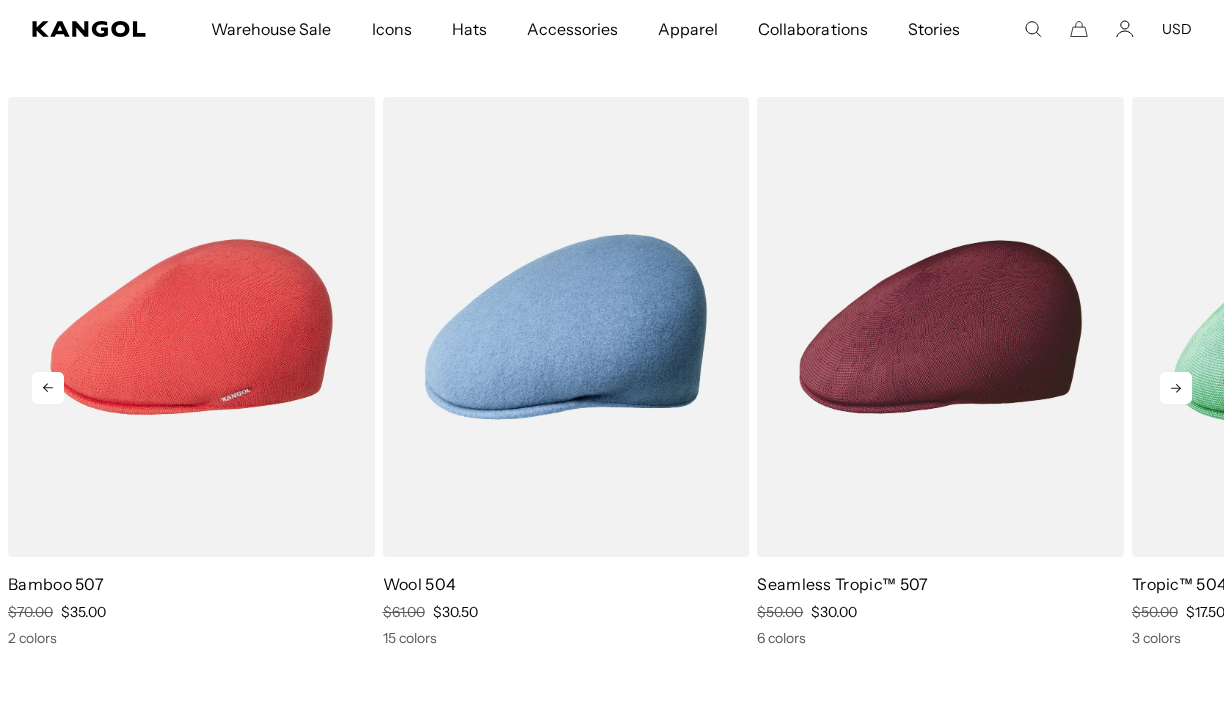 scroll, scrollTop: 0, scrollLeft: 412, axis: horizontal 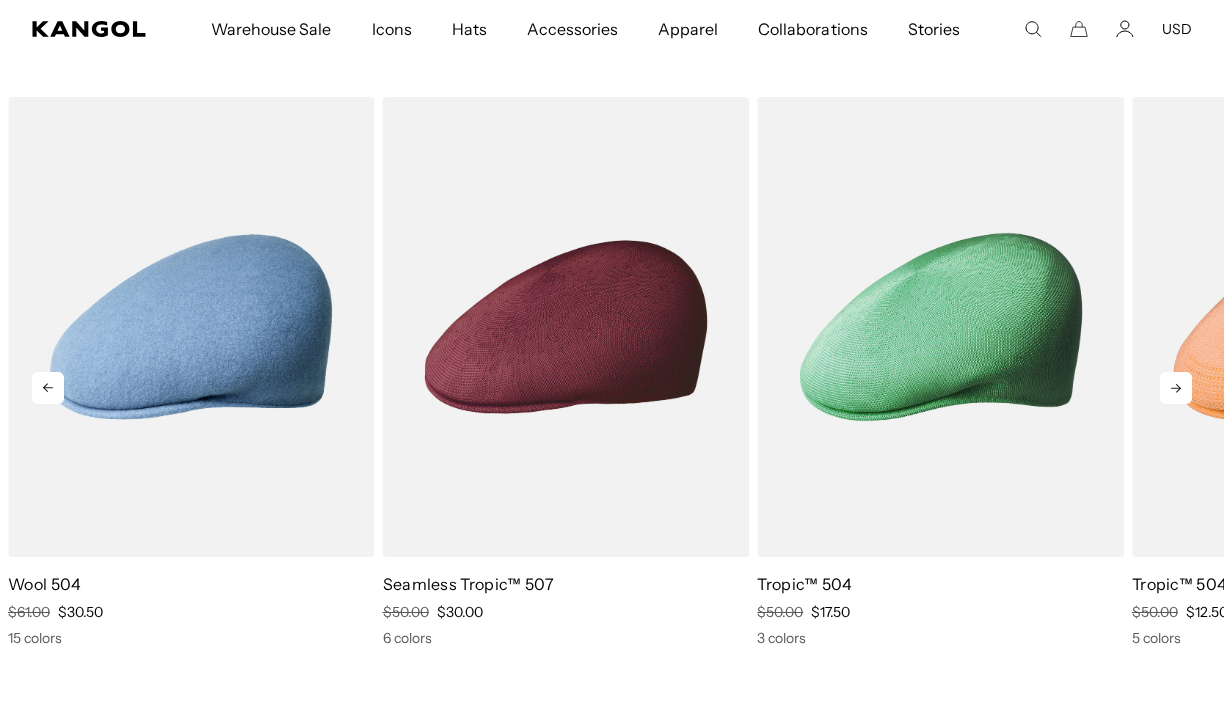 click 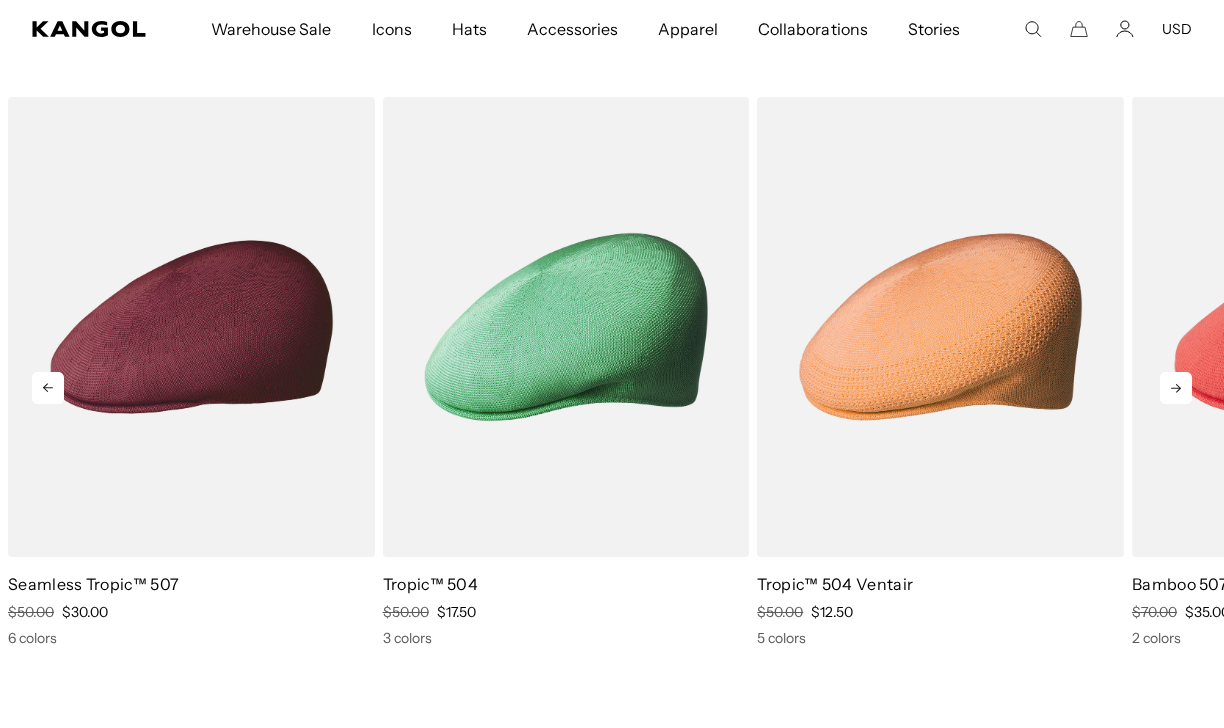 scroll, scrollTop: 0, scrollLeft: 0, axis: both 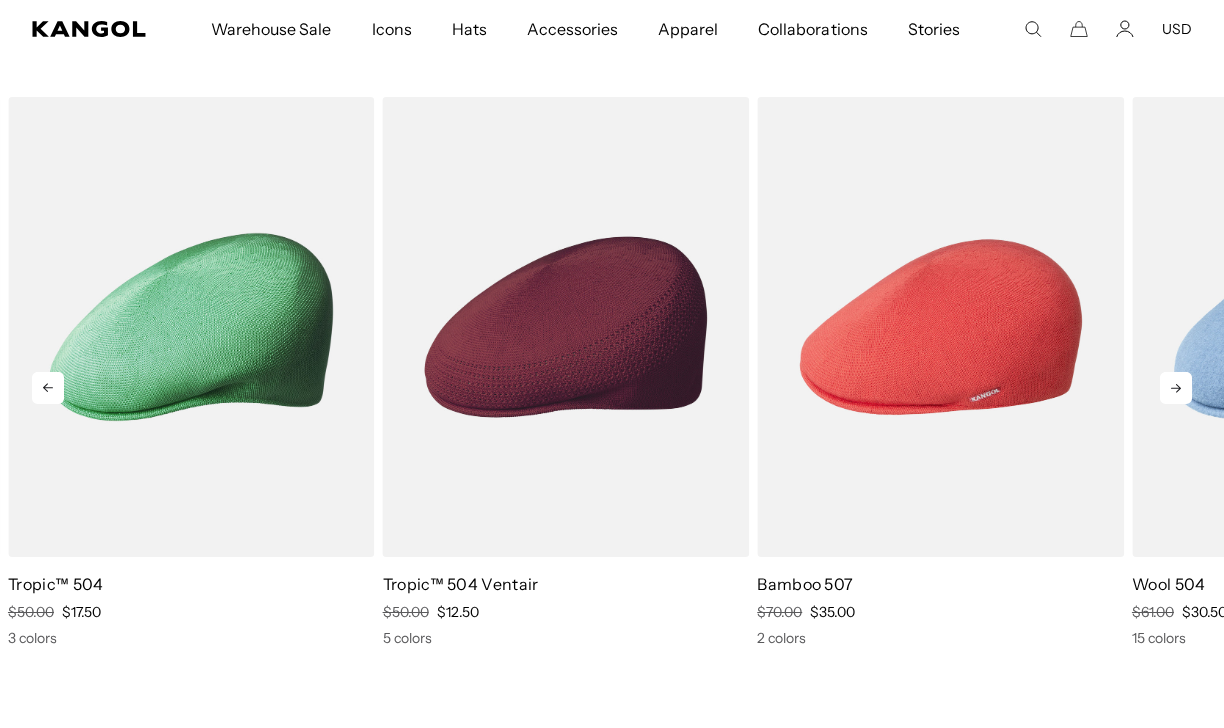 click at bounding box center (566, 327) 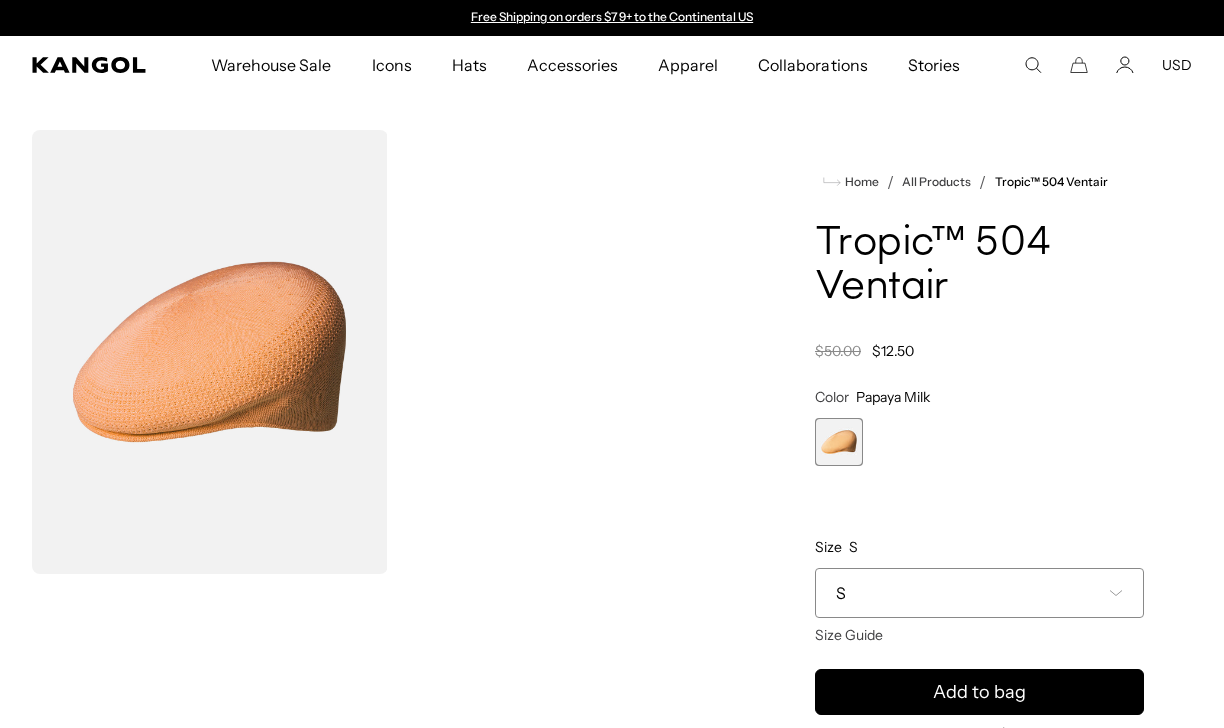 scroll, scrollTop: 0, scrollLeft: 0, axis: both 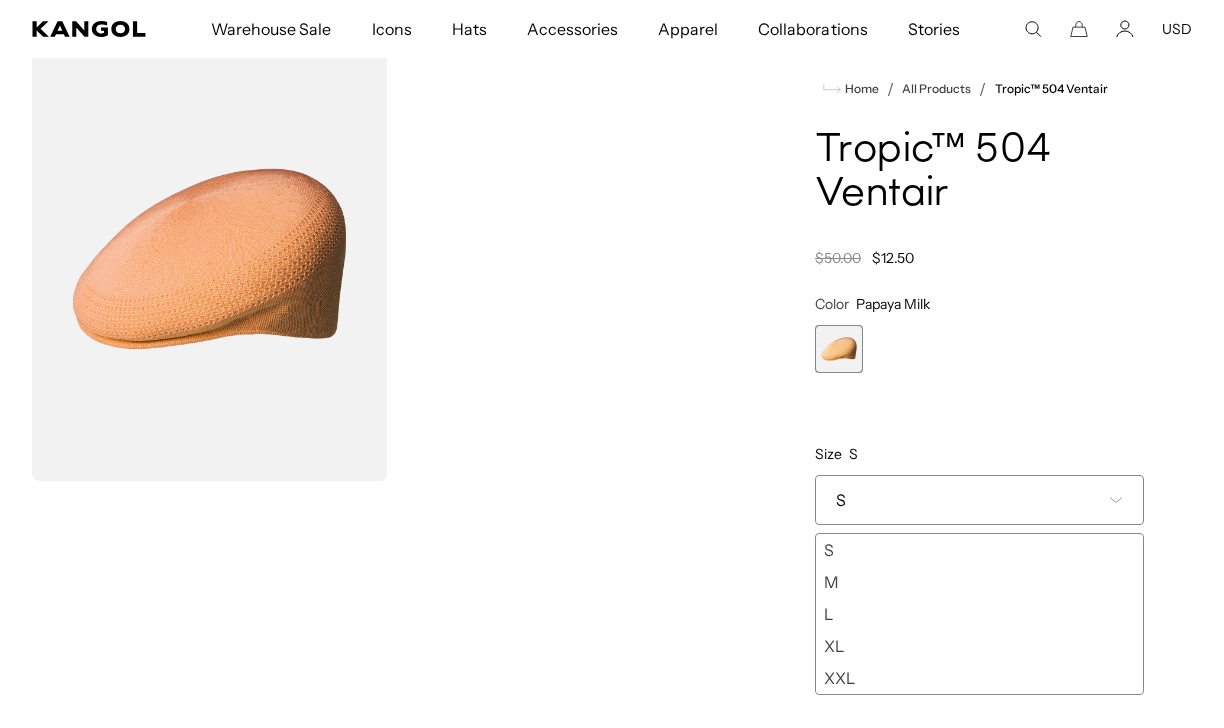 click on "XL" at bounding box center [979, 646] 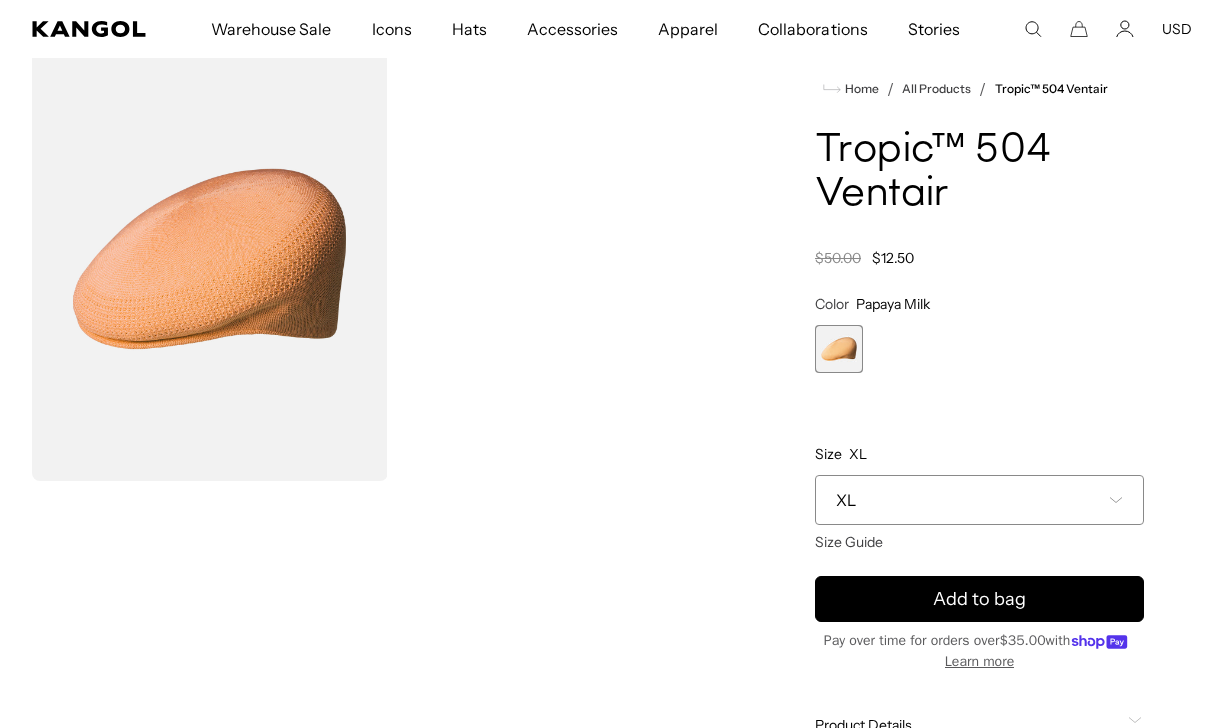 scroll, scrollTop: 0, scrollLeft: 0, axis: both 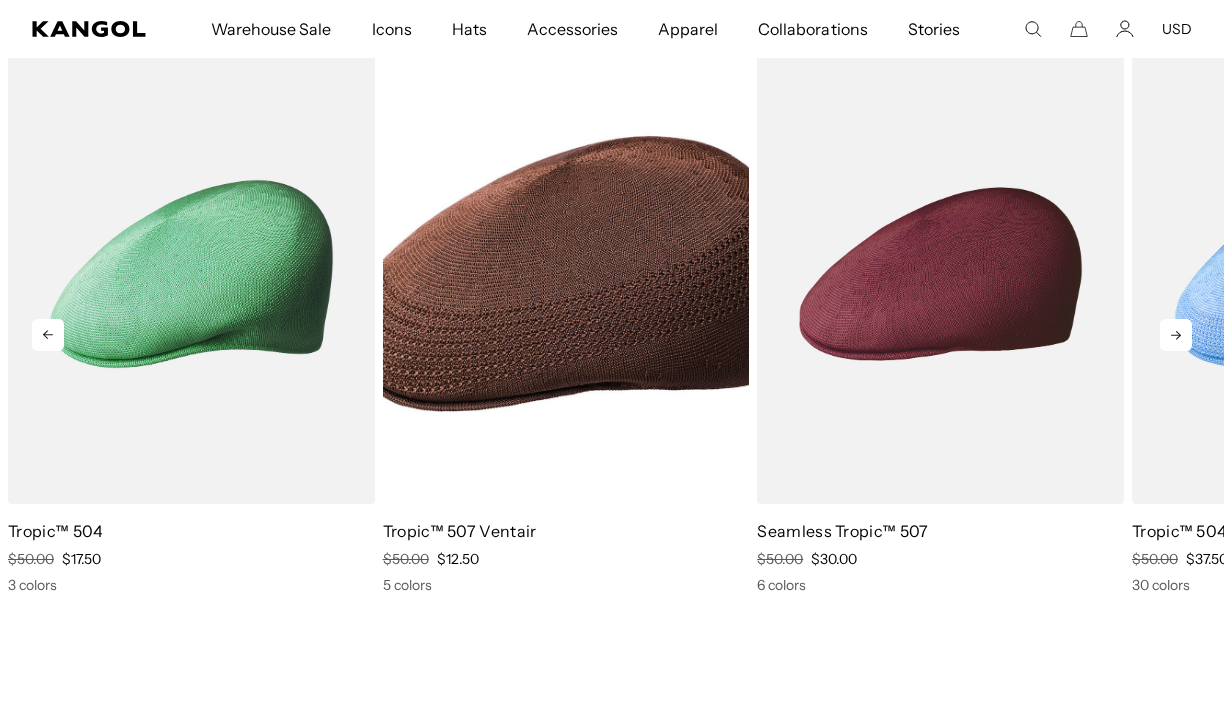 click at bounding box center [566, 274] 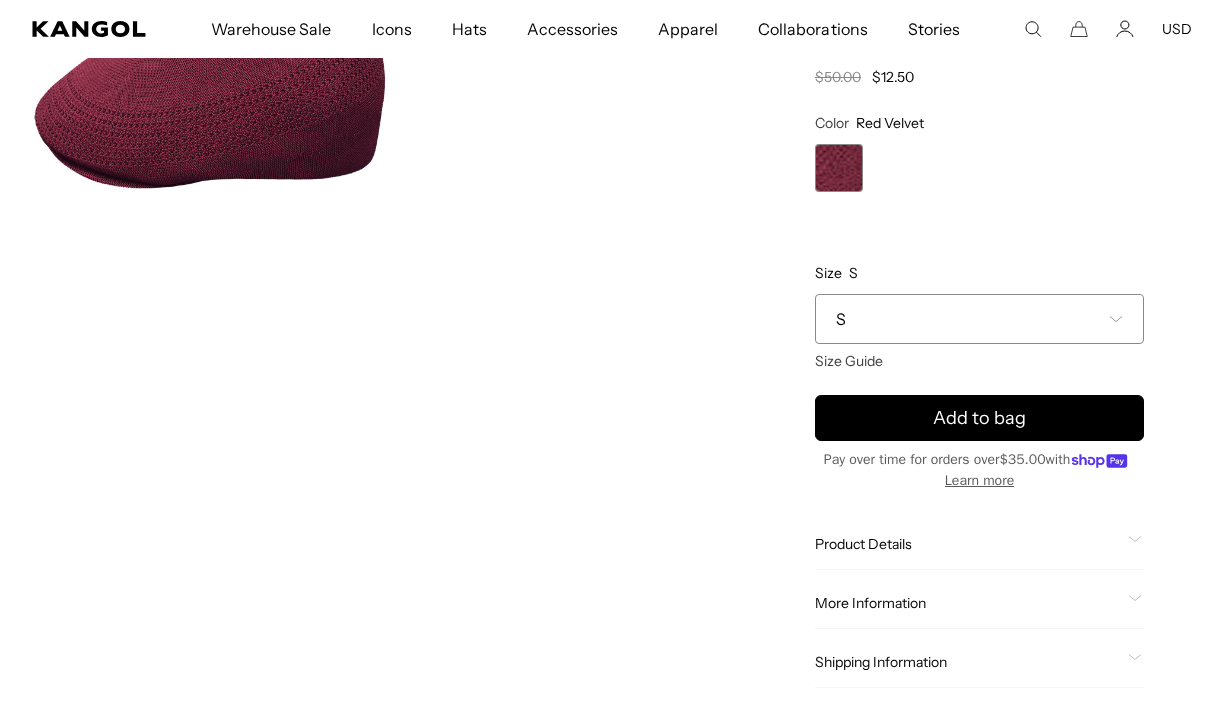 scroll, scrollTop: 427, scrollLeft: 0, axis: vertical 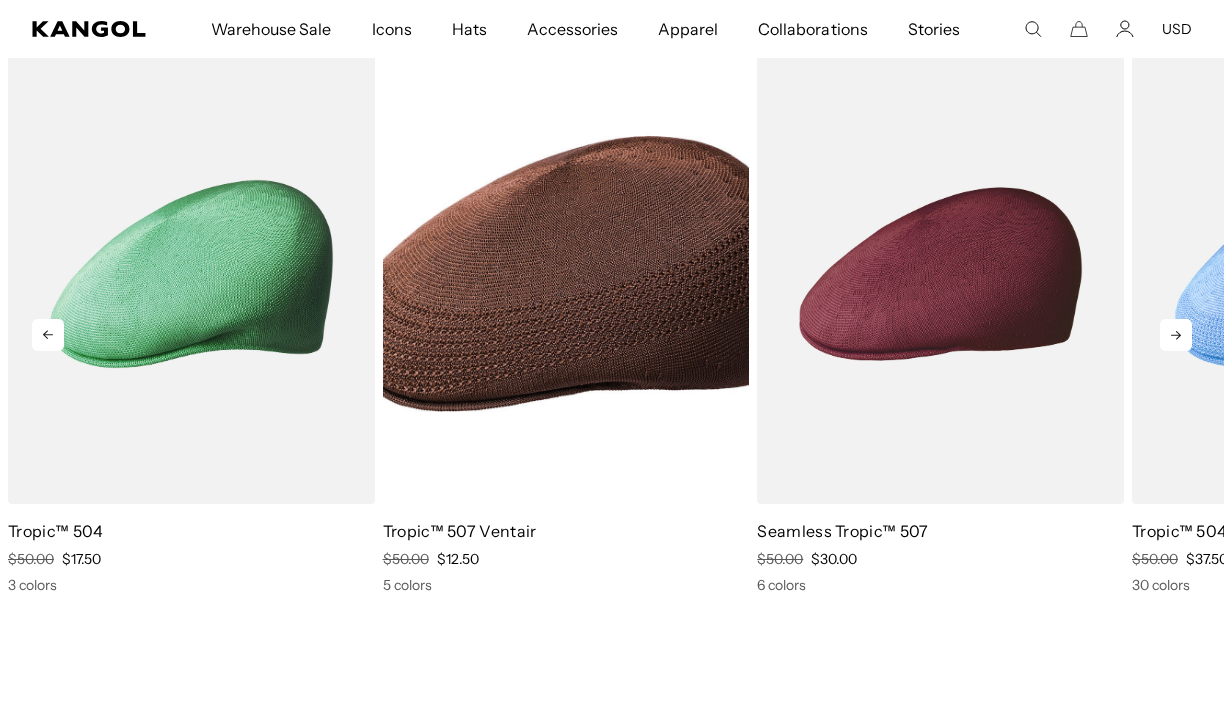 click at bounding box center (566, 274) 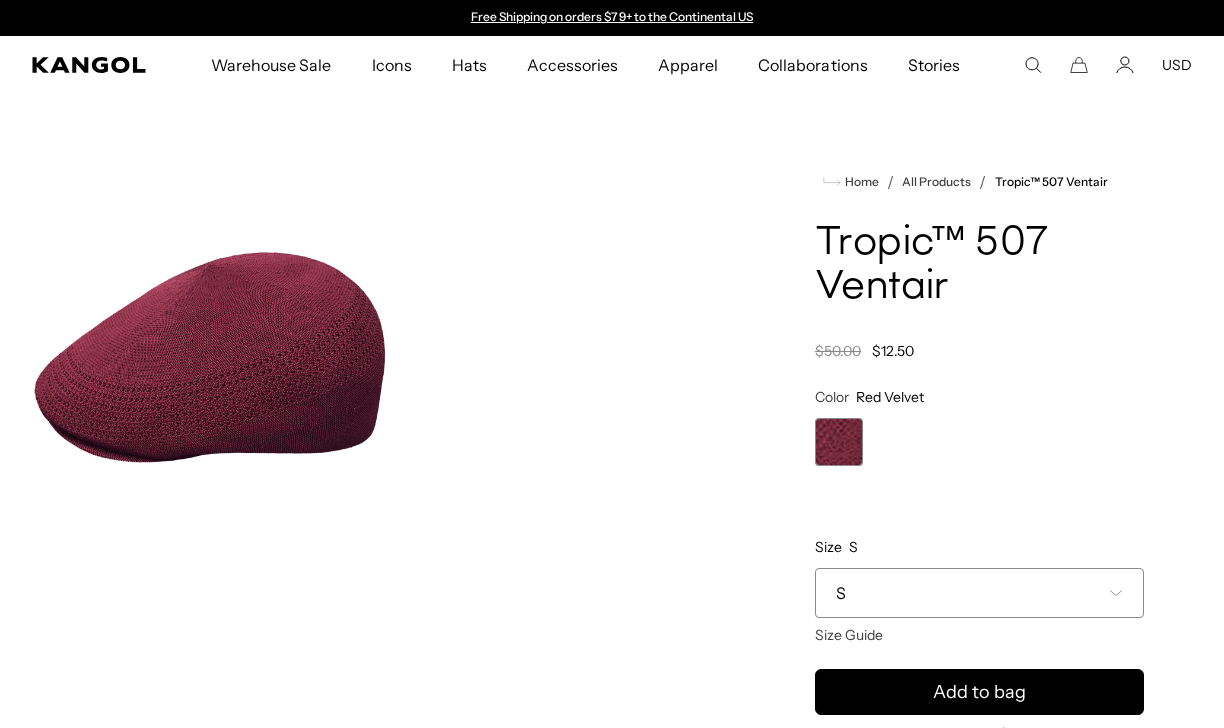 scroll, scrollTop: 0, scrollLeft: 0, axis: both 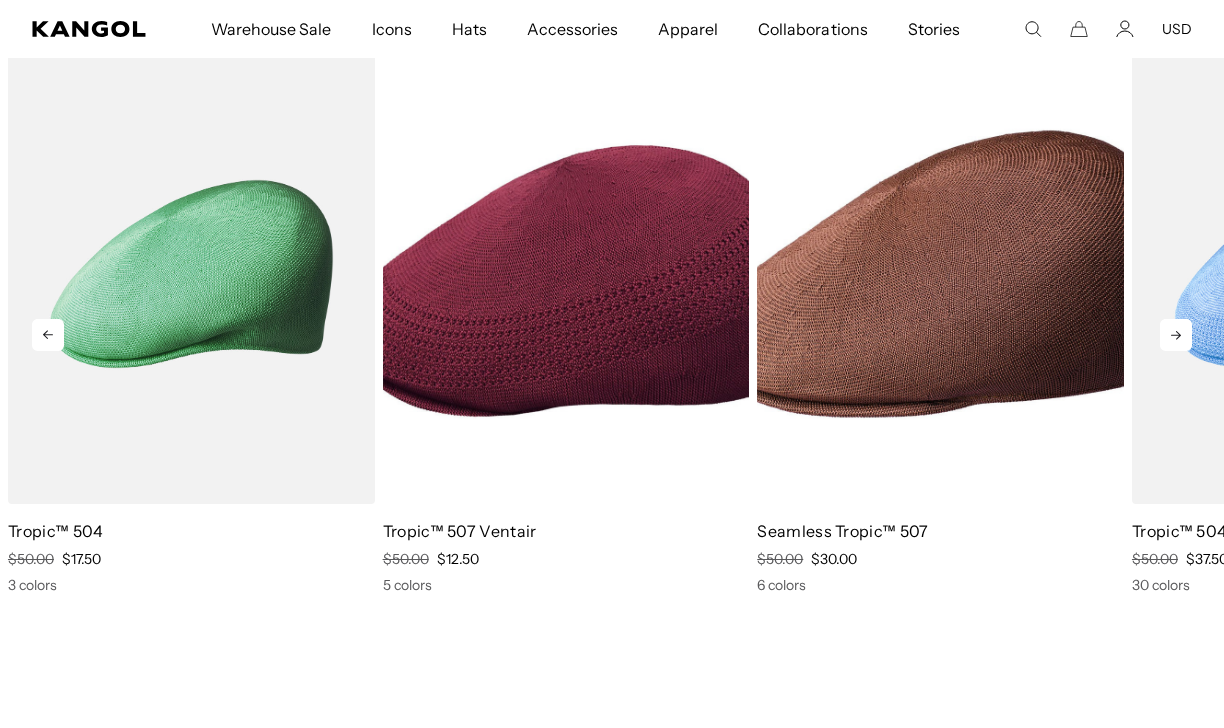 click at bounding box center [940, 274] 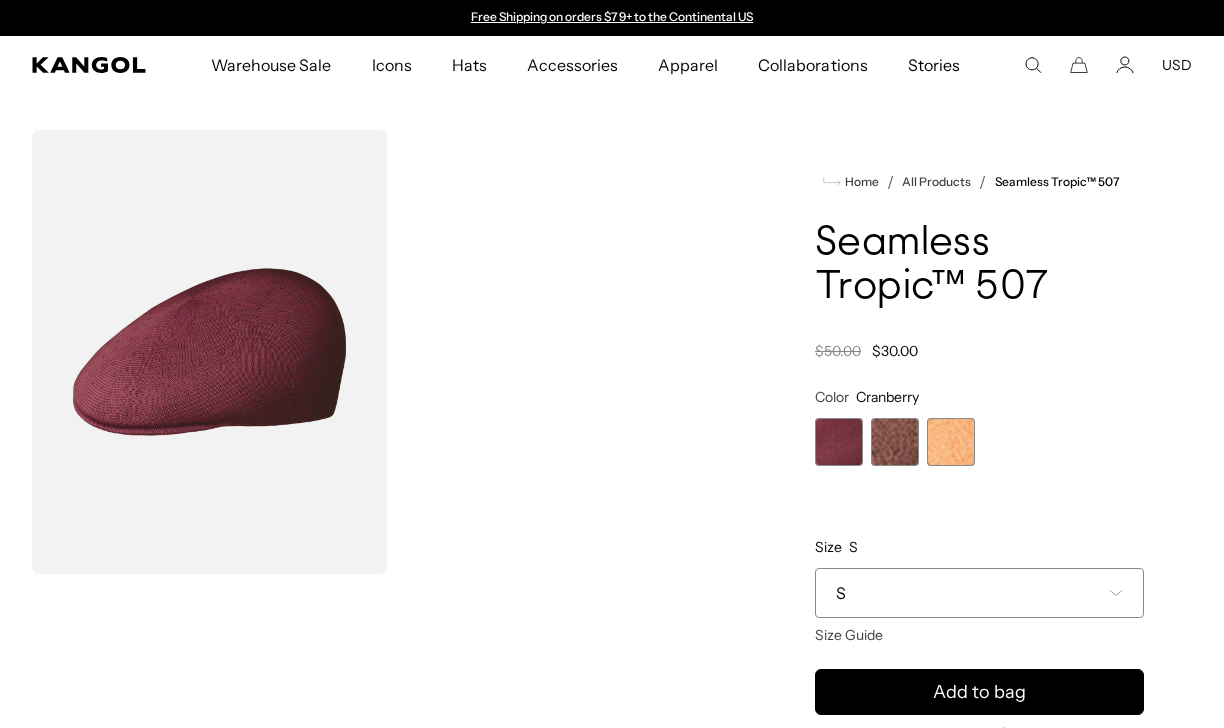 scroll, scrollTop: 0, scrollLeft: 0, axis: both 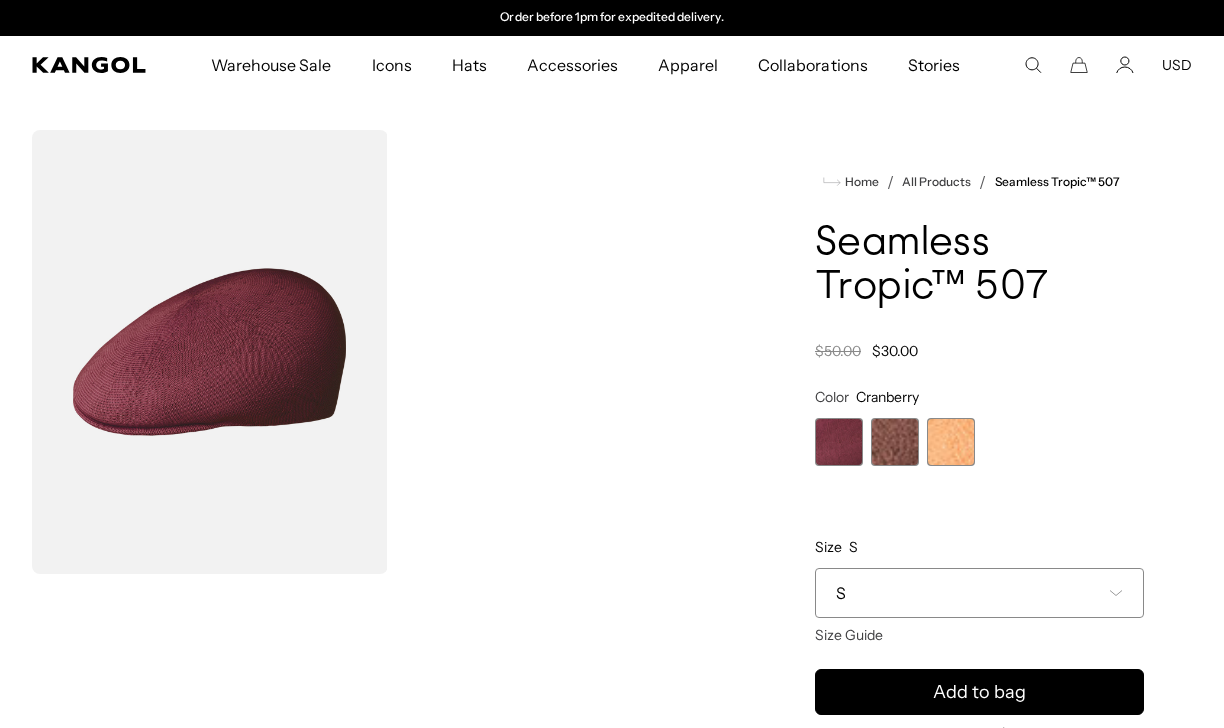 click at bounding box center [895, 442] 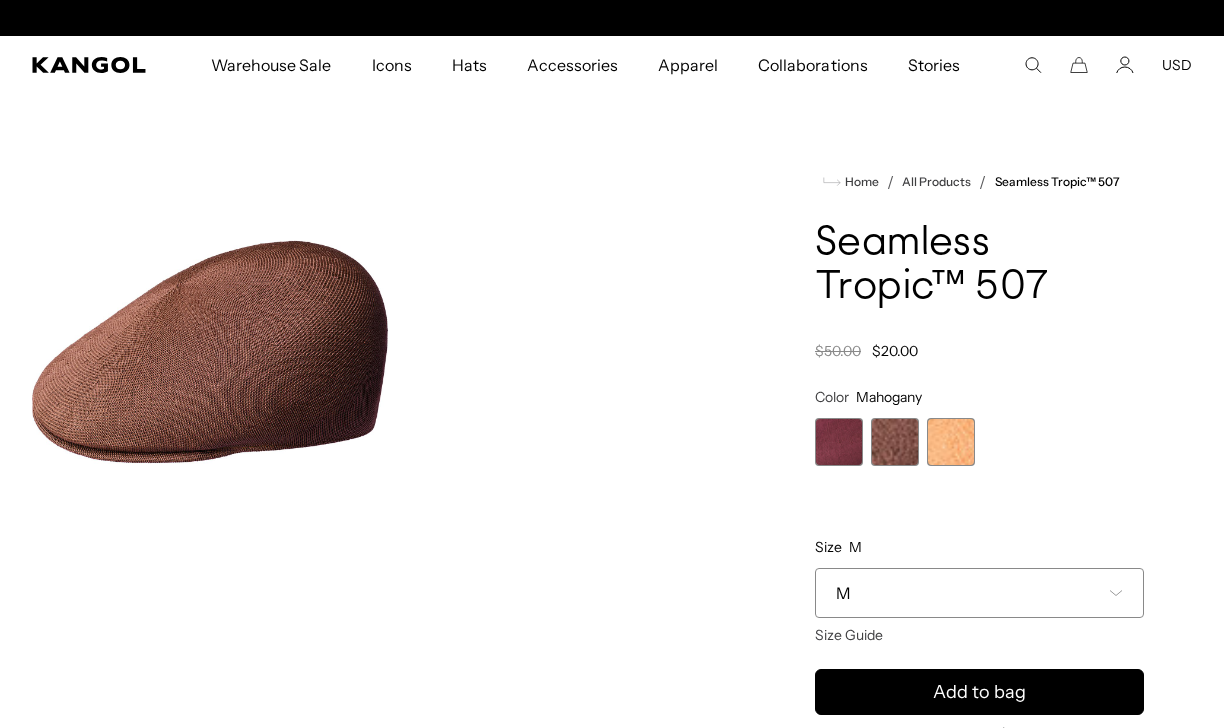 scroll, scrollTop: 0, scrollLeft: 0, axis: both 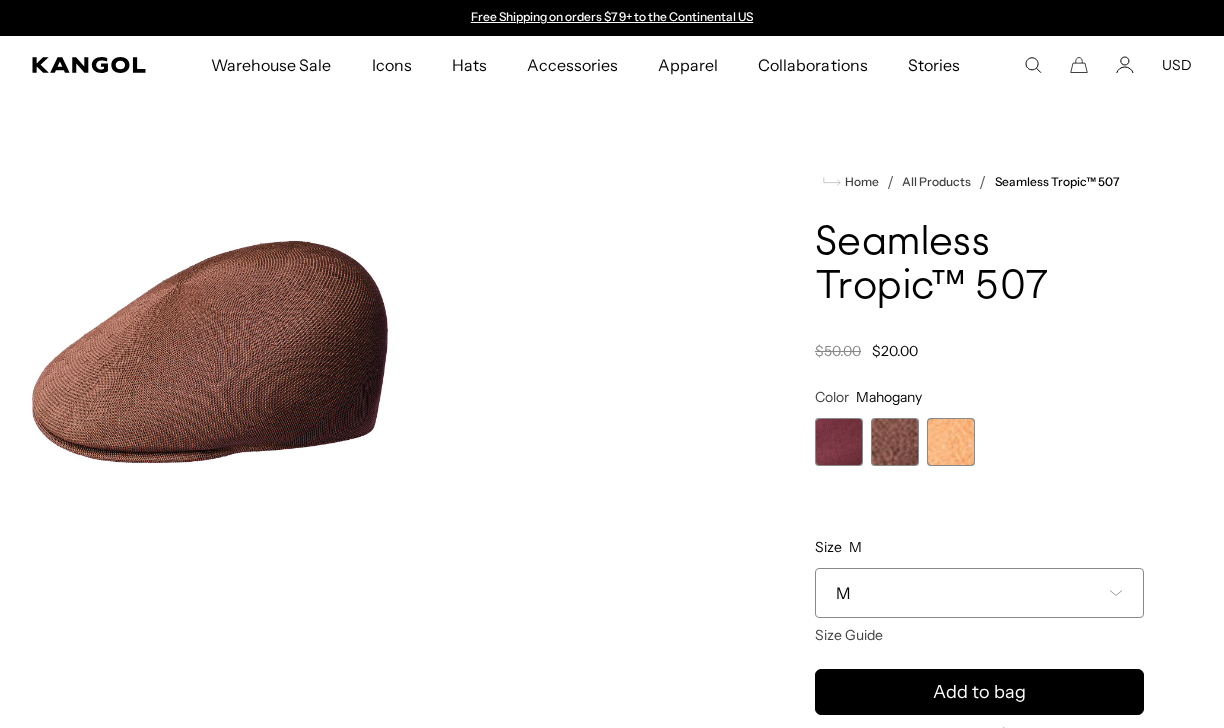 click at bounding box center [210, 352] 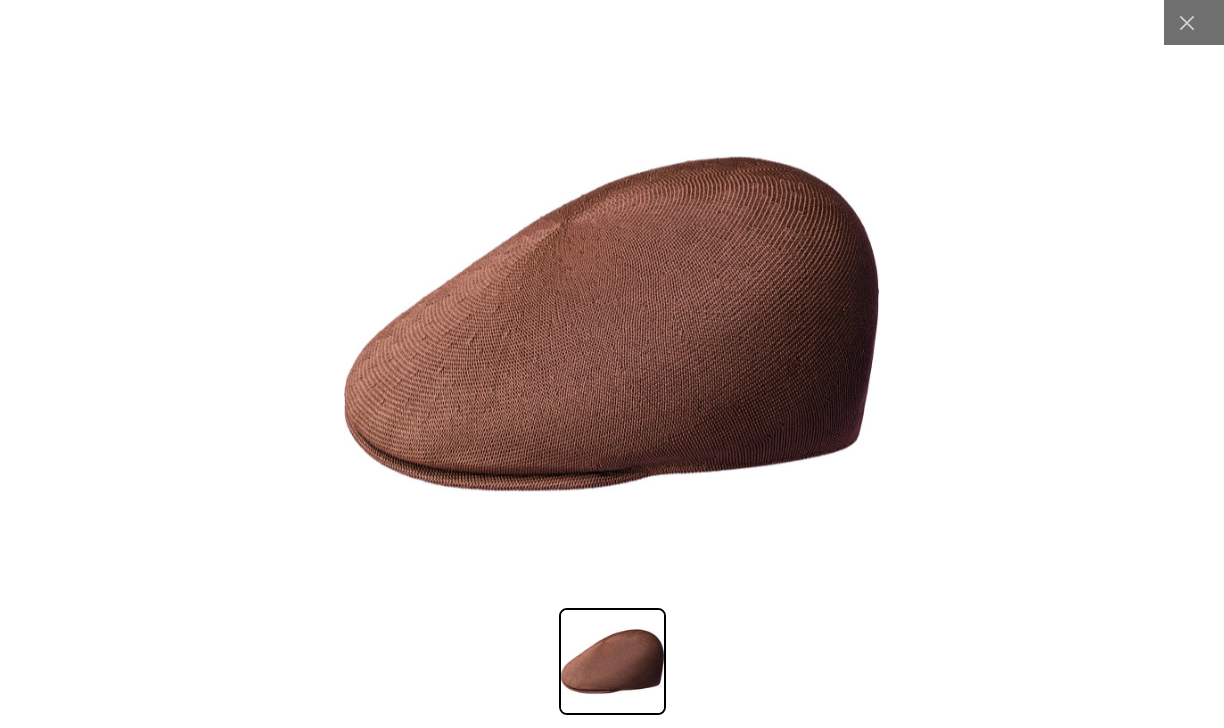 scroll, scrollTop: 0, scrollLeft: 0, axis: both 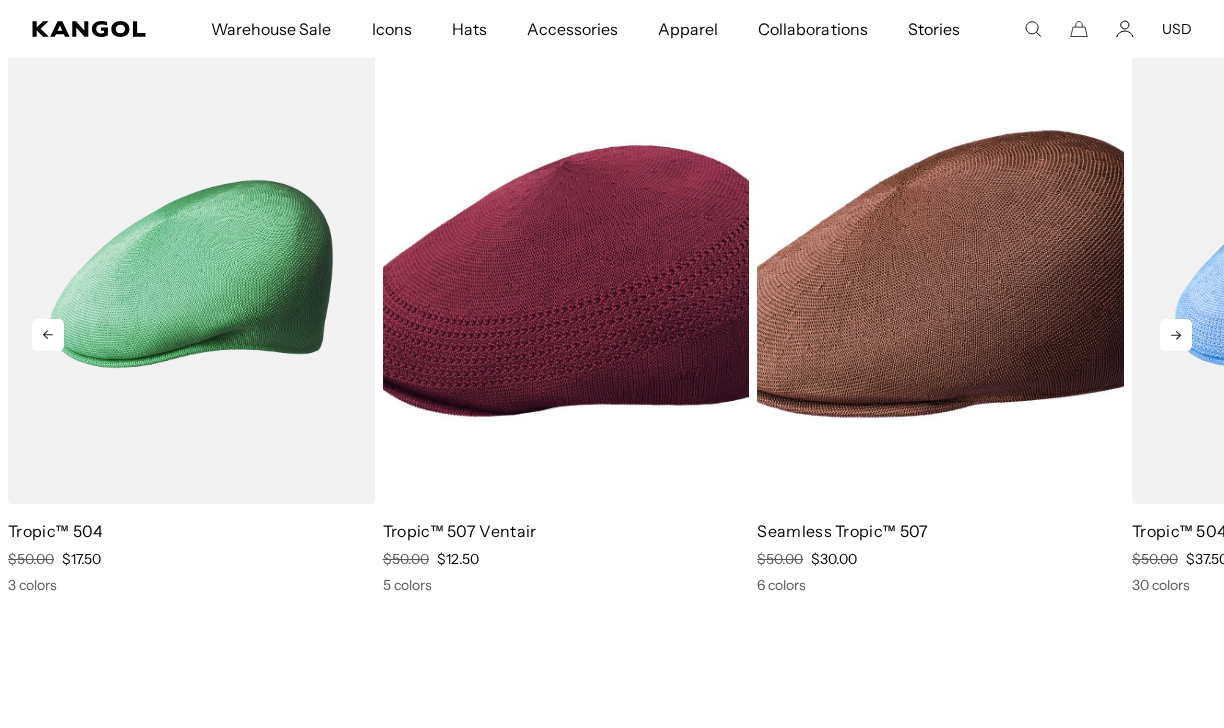 click at bounding box center (940, 274) 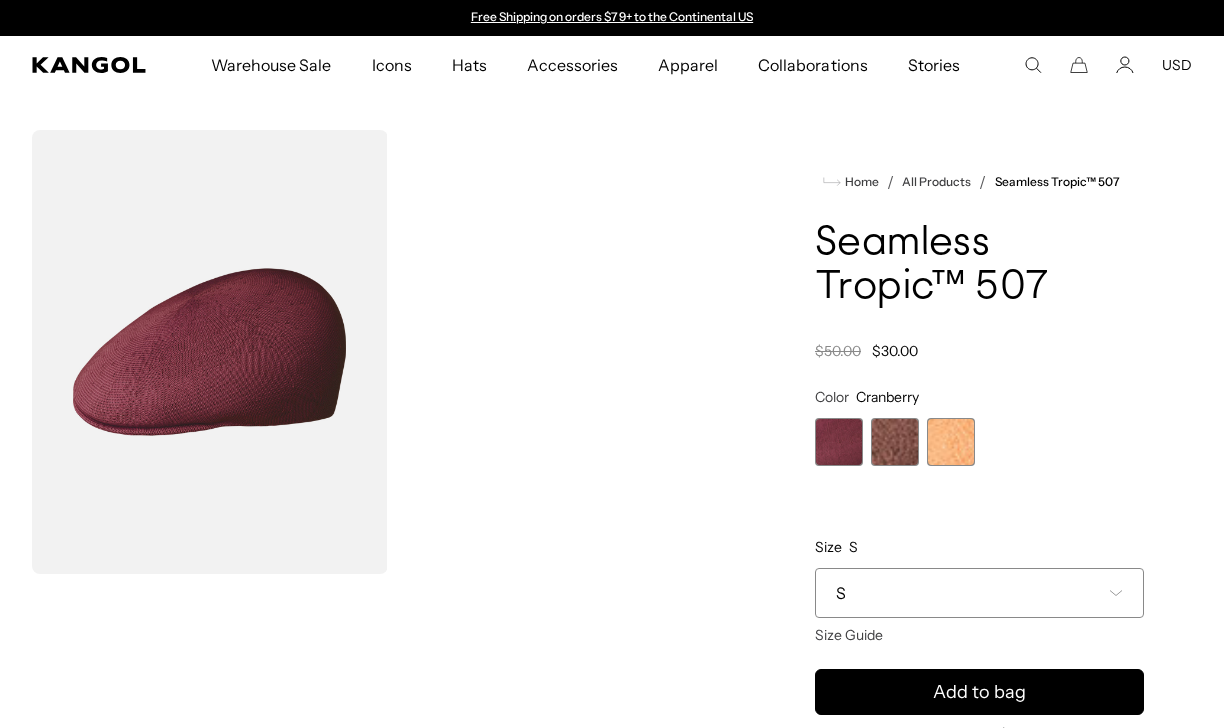 scroll, scrollTop: 0, scrollLeft: 0, axis: both 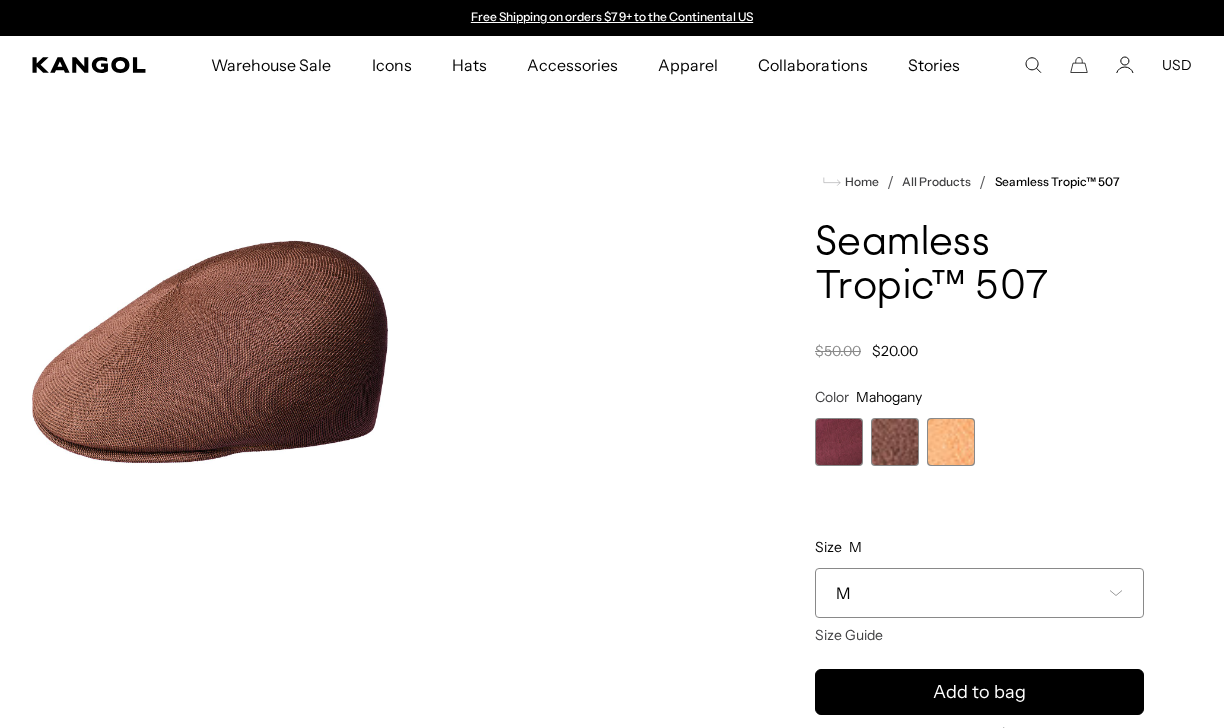 click on "M" at bounding box center (979, 593) 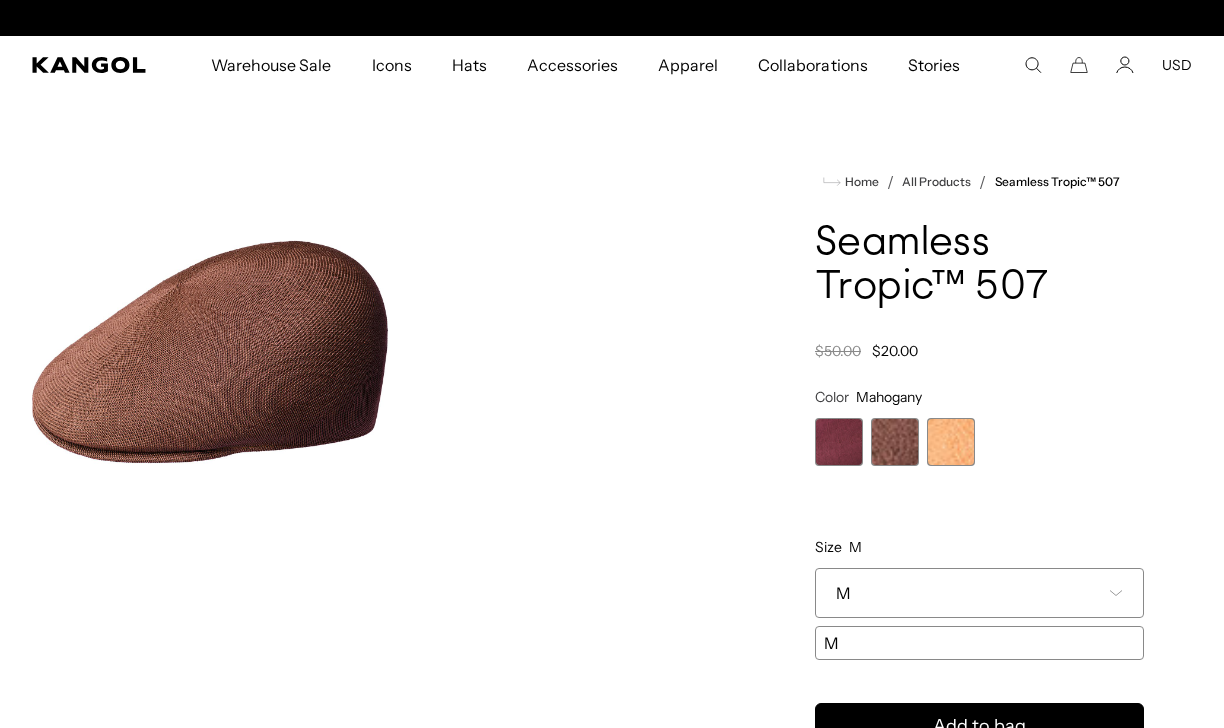 scroll, scrollTop: 0, scrollLeft: 412, axis: horizontal 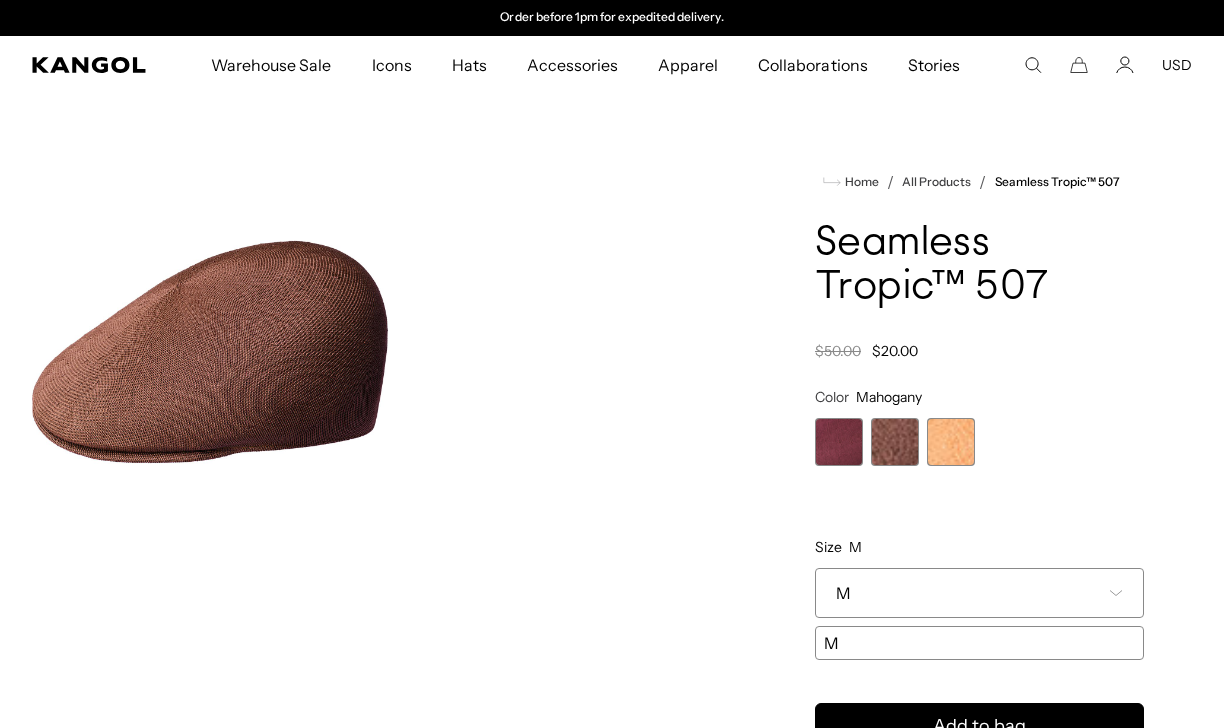 click at bounding box center [951, 442] 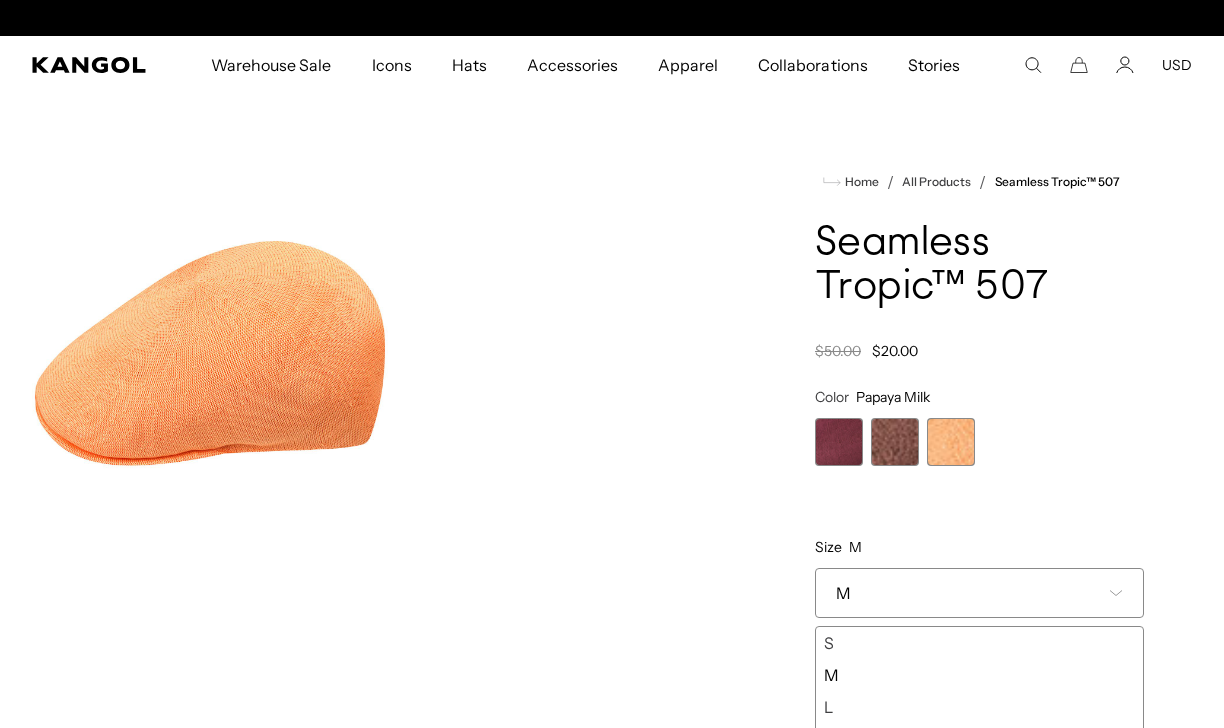 scroll, scrollTop: 45, scrollLeft: 0, axis: vertical 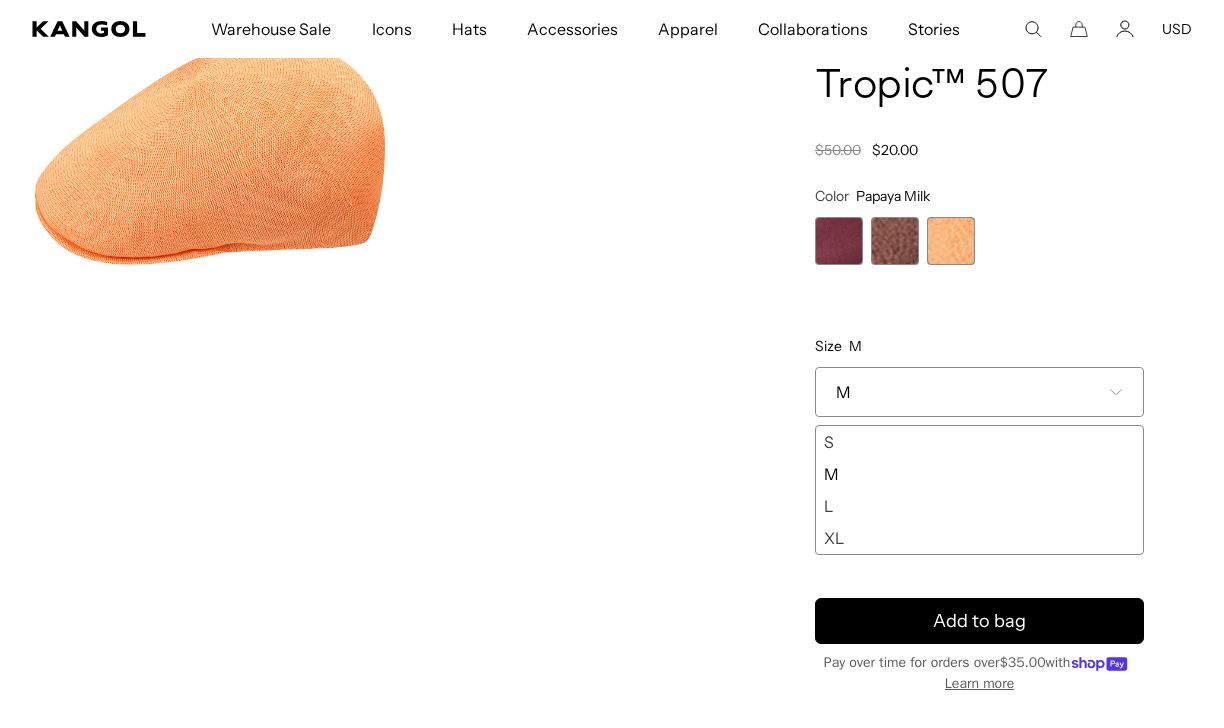 click at bounding box center (210, 151) 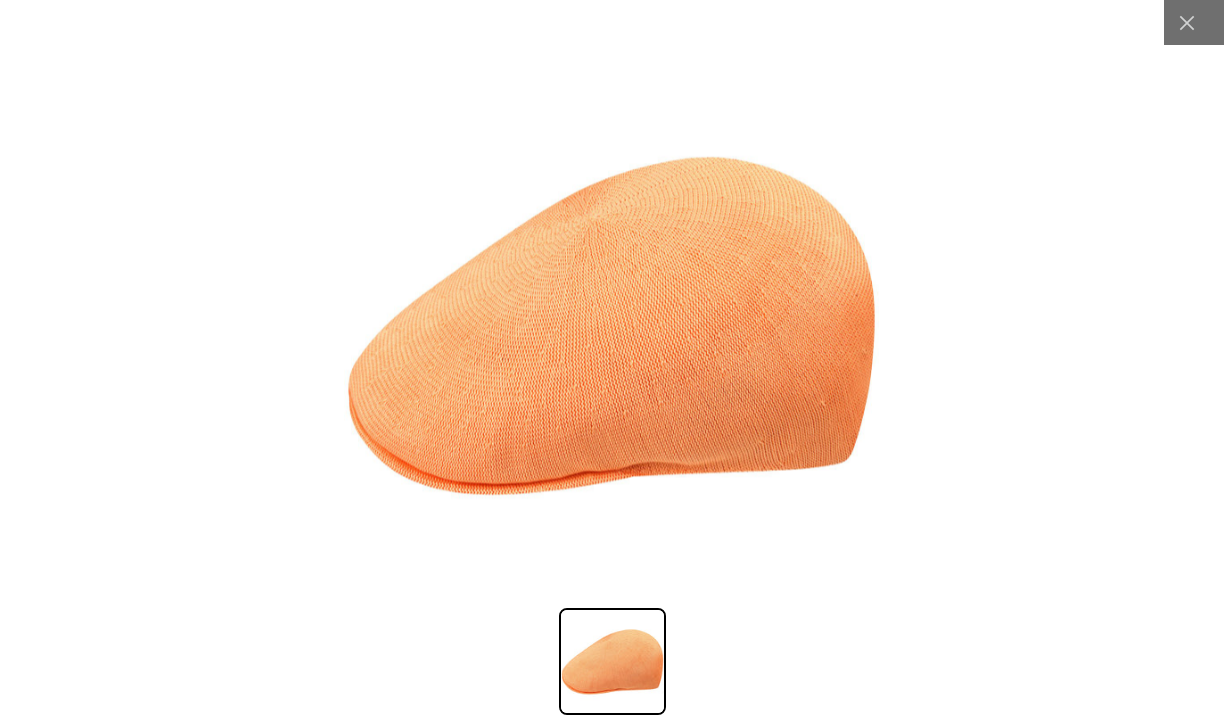 click at bounding box center [612, 661] 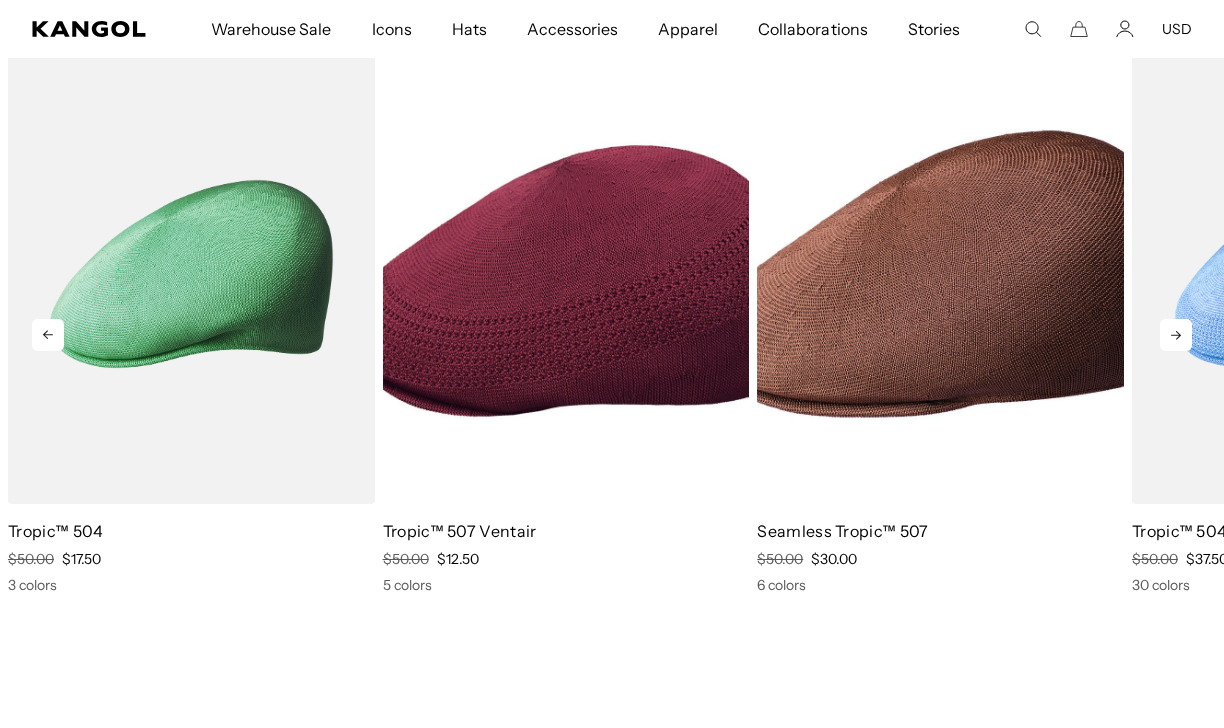 scroll, scrollTop: 1179, scrollLeft: 0, axis: vertical 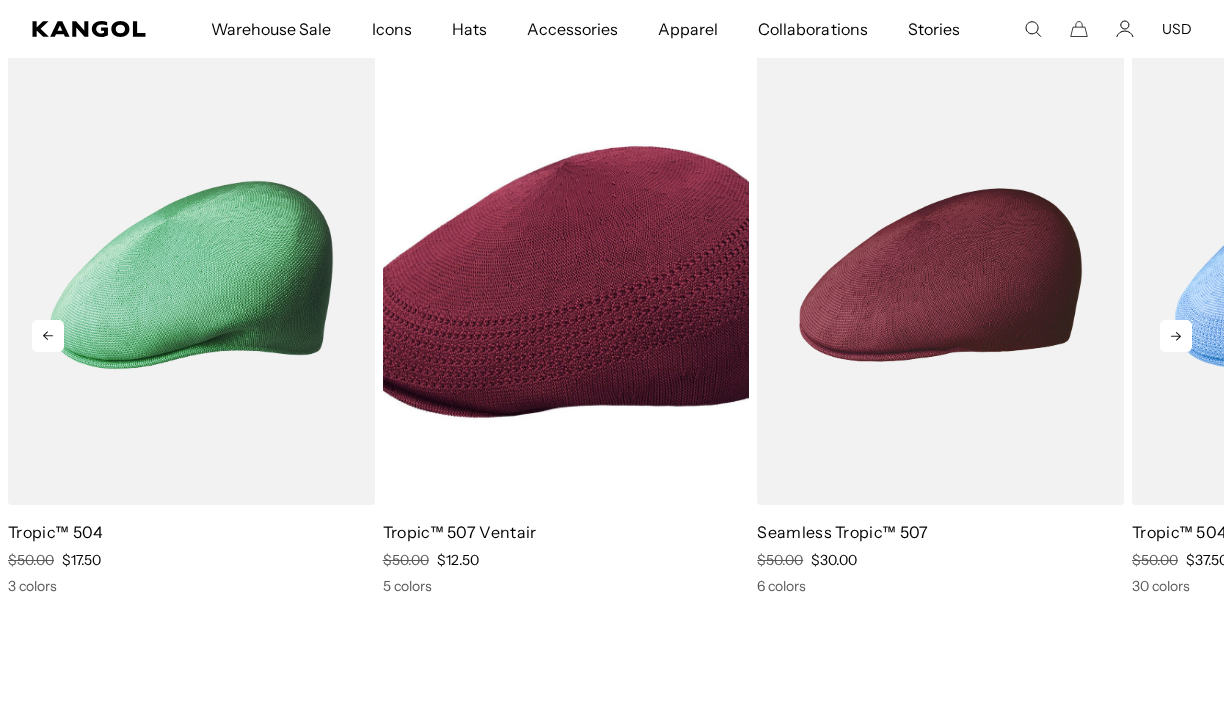 click 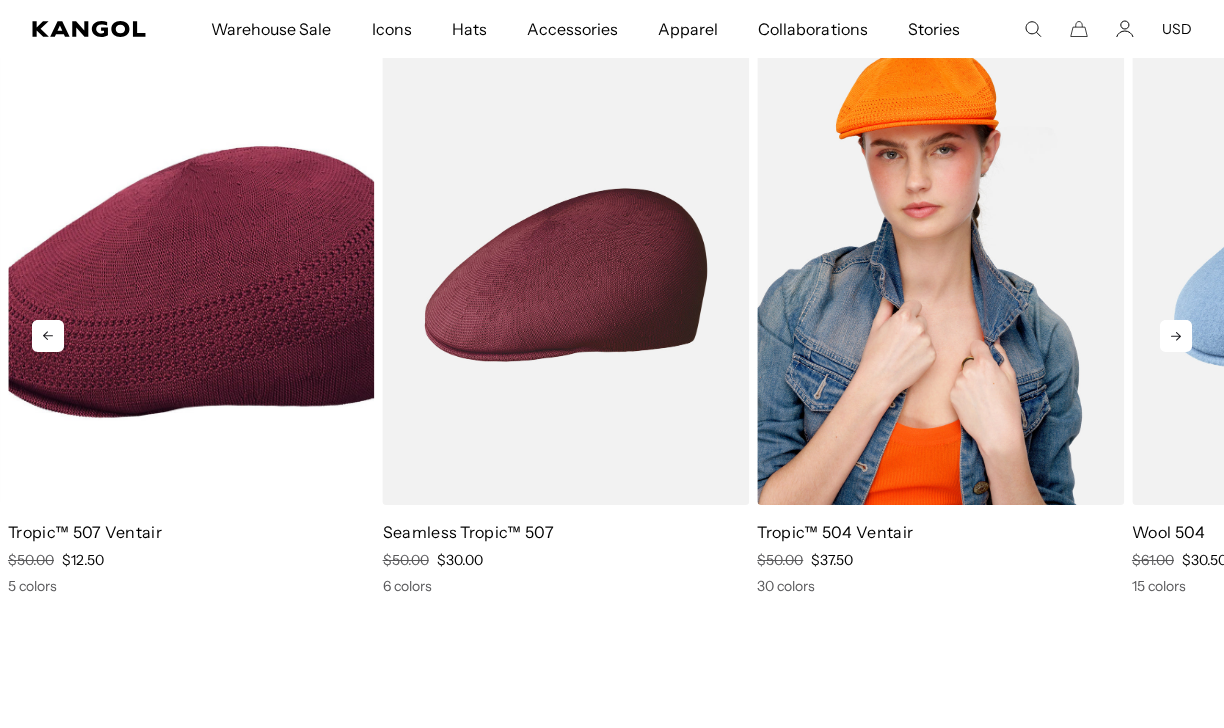 scroll, scrollTop: 0, scrollLeft: 0, axis: both 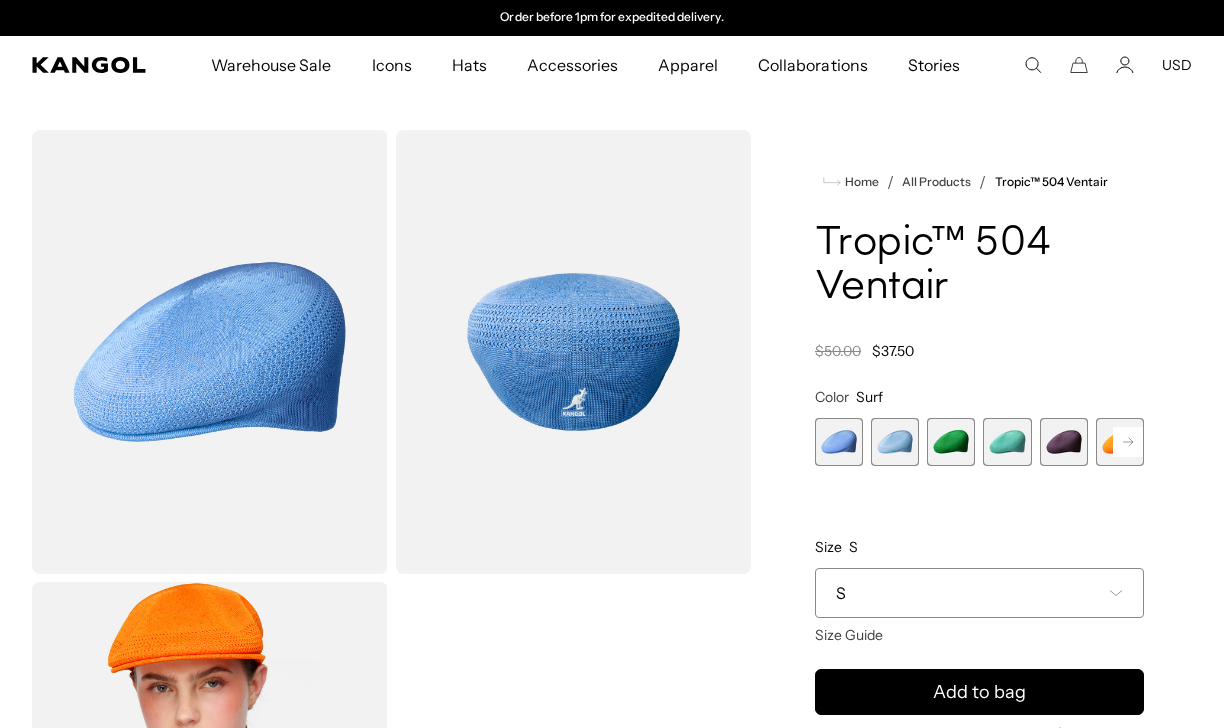 click 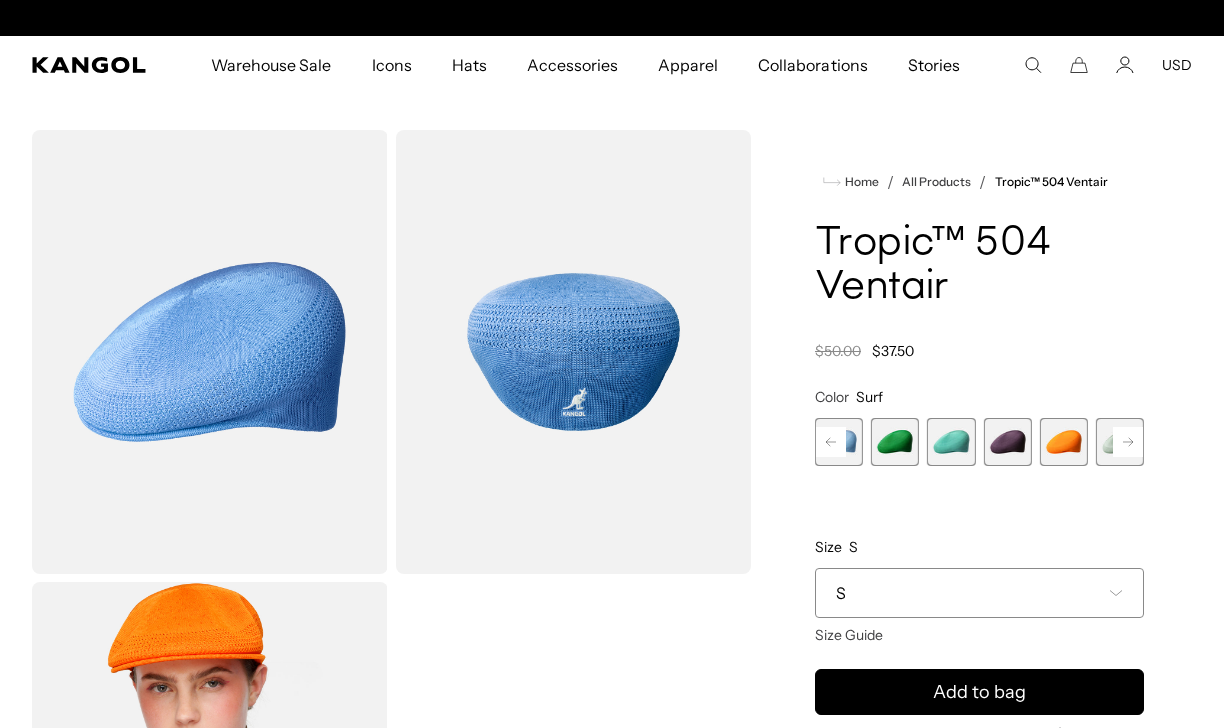 click 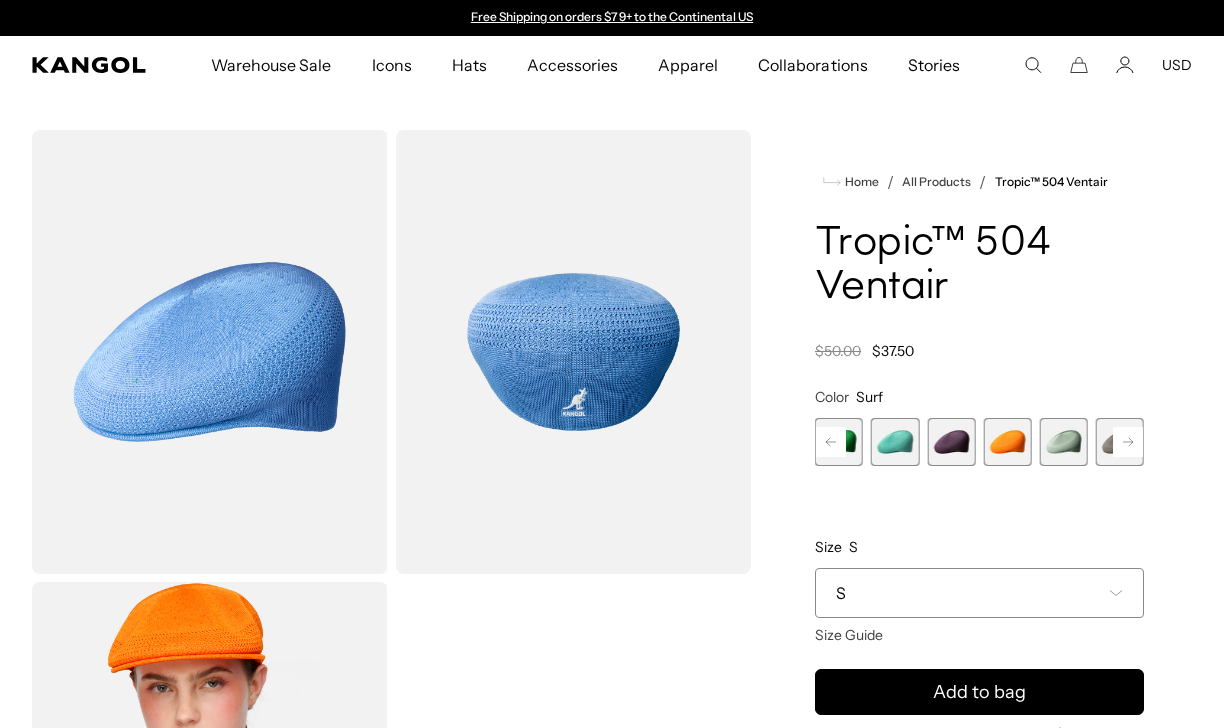 click at bounding box center [951, 442] 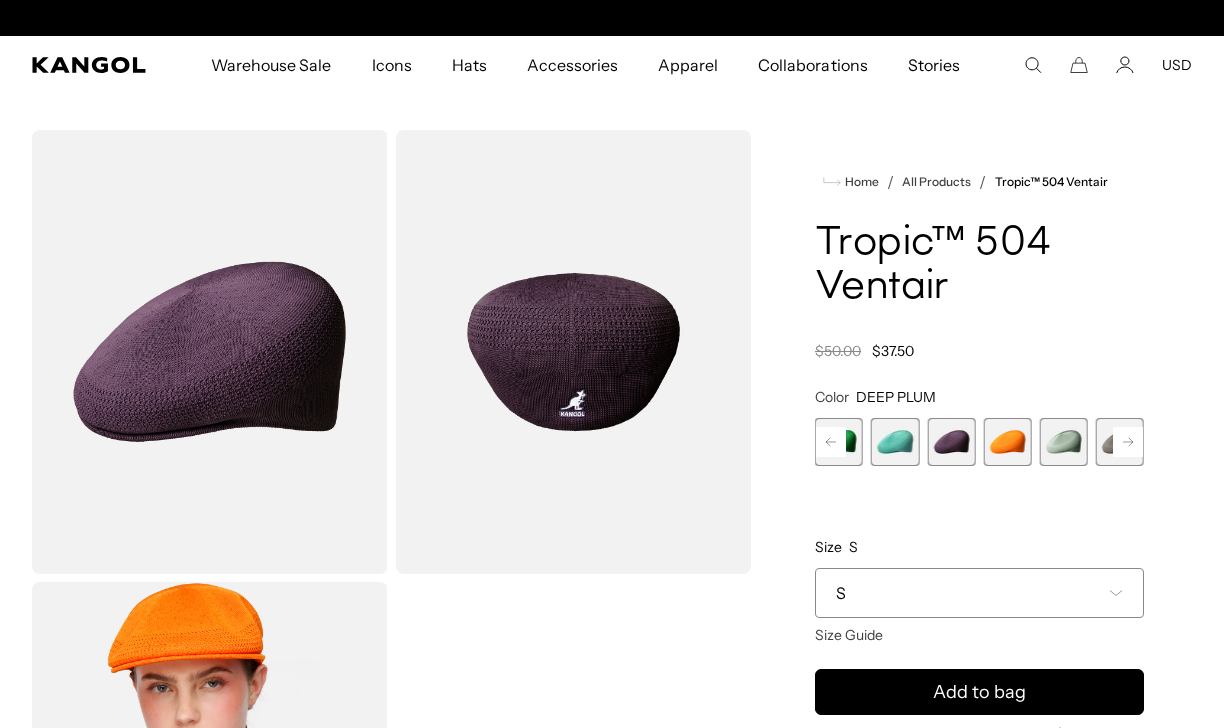 scroll, scrollTop: 0, scrollLeft: 412, axis: horizontal 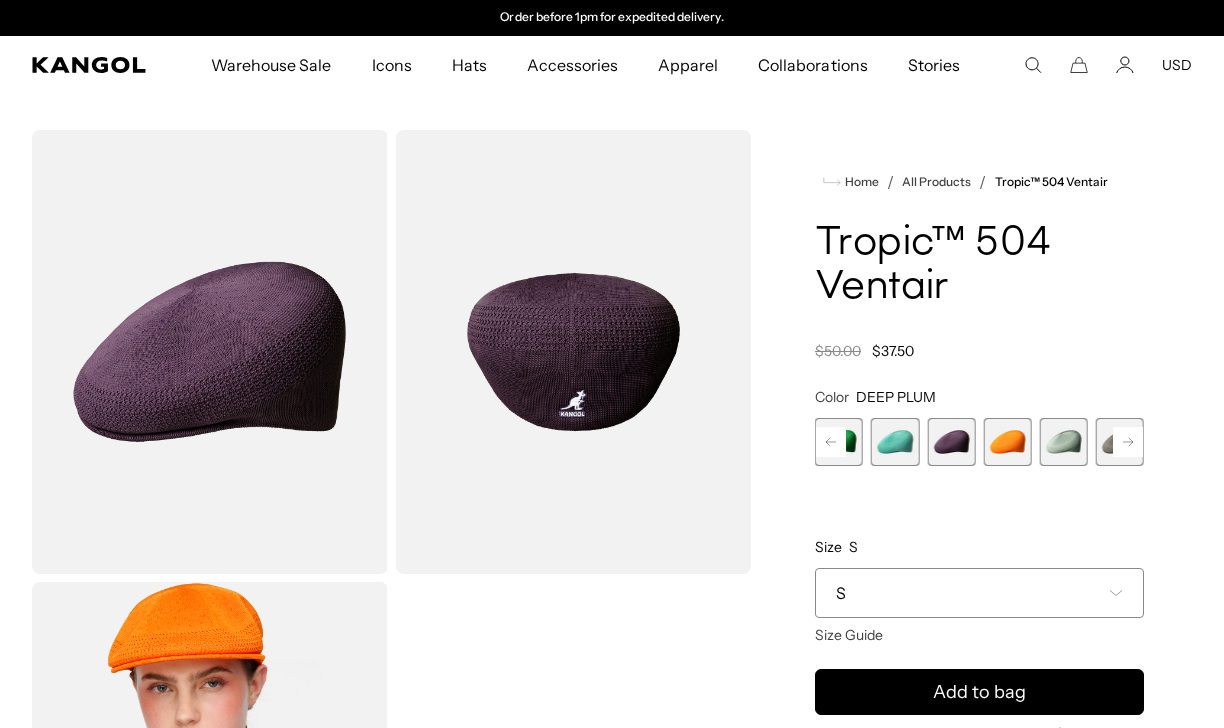 click 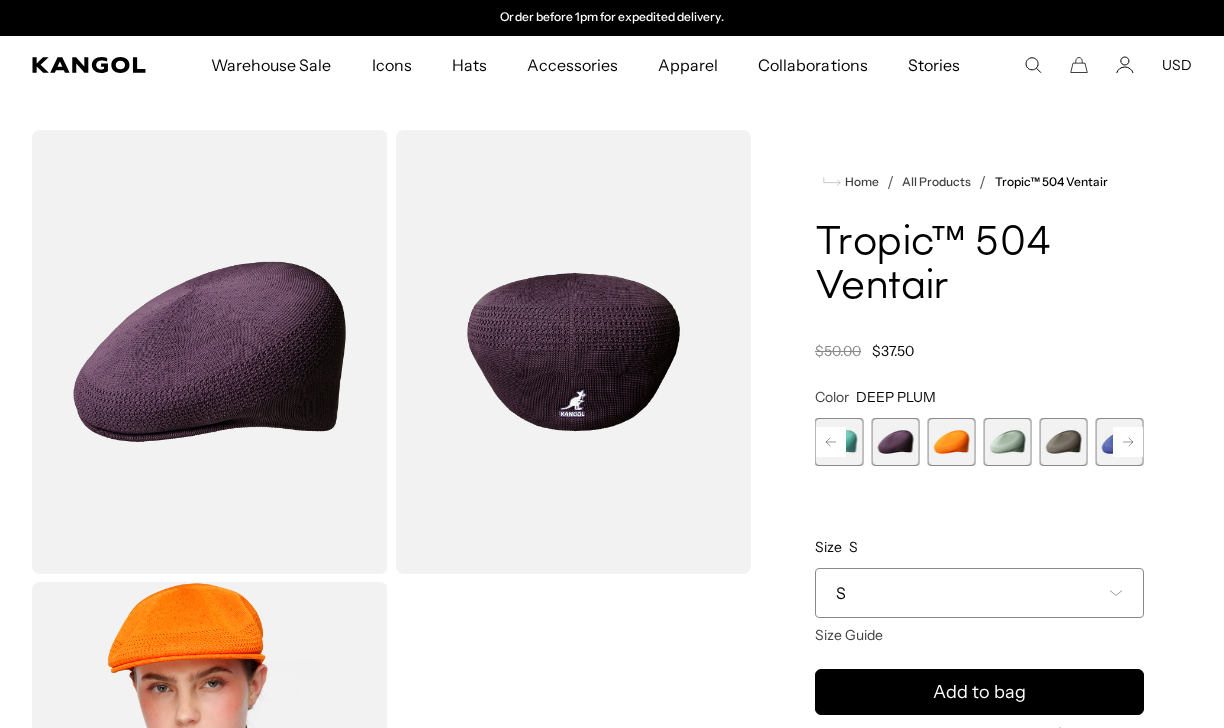 click 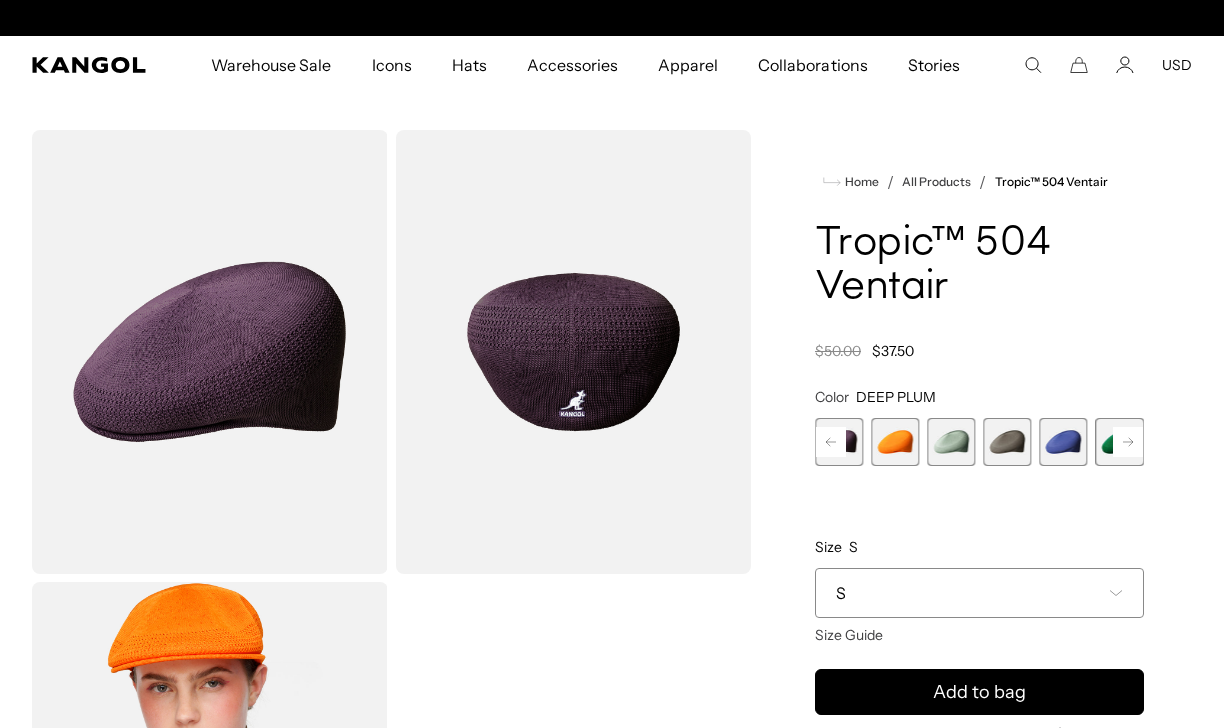click at bounding box center (1007, 442) 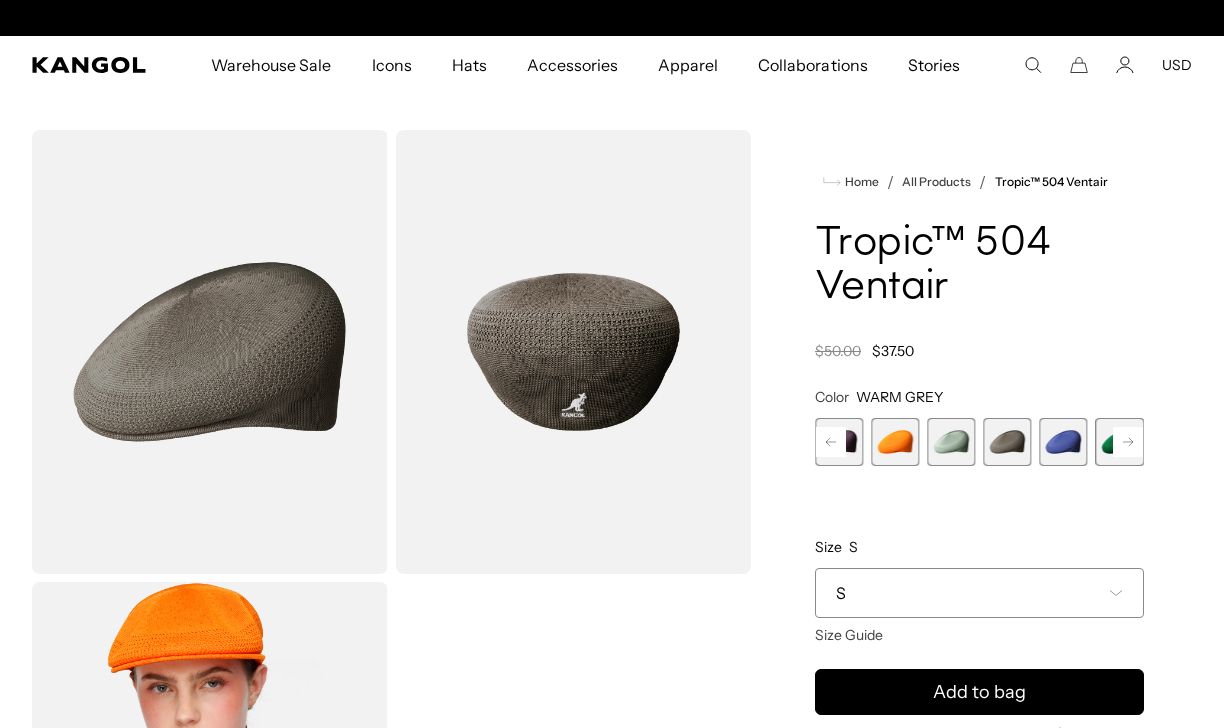 scroll, scrollTop: 0, scrollLeft: 412, axis: horizontal 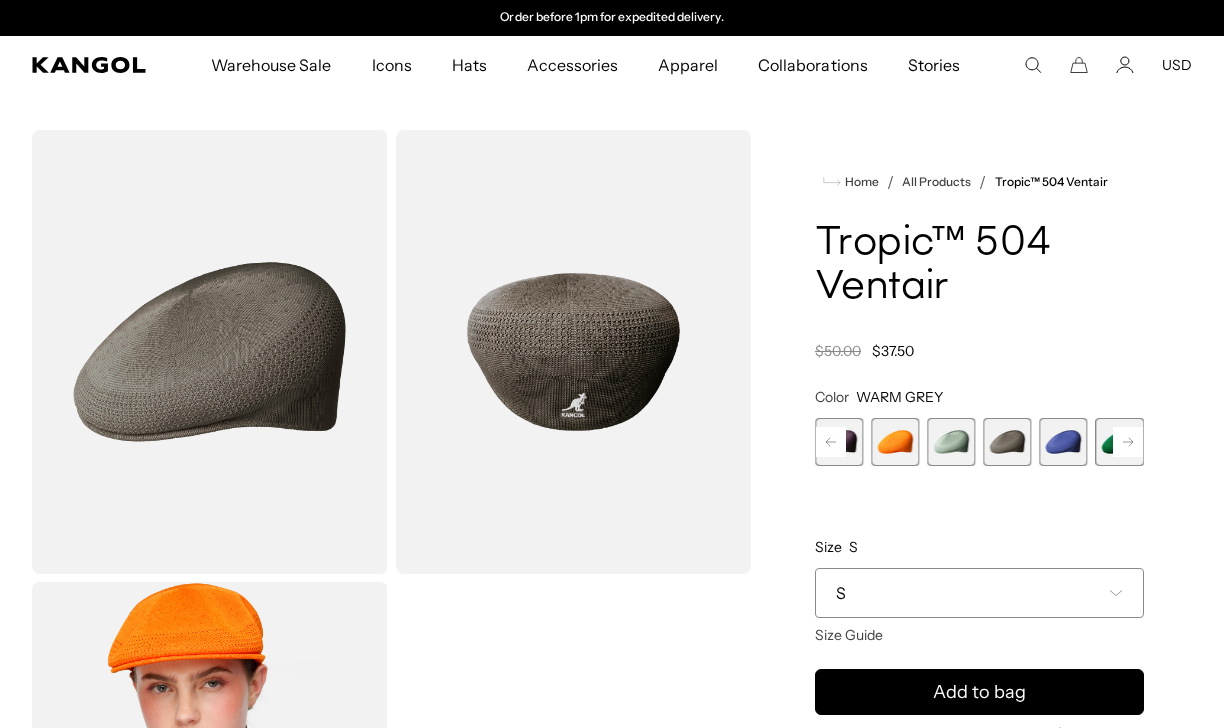 click on "S" at bounding box center (979, 593) 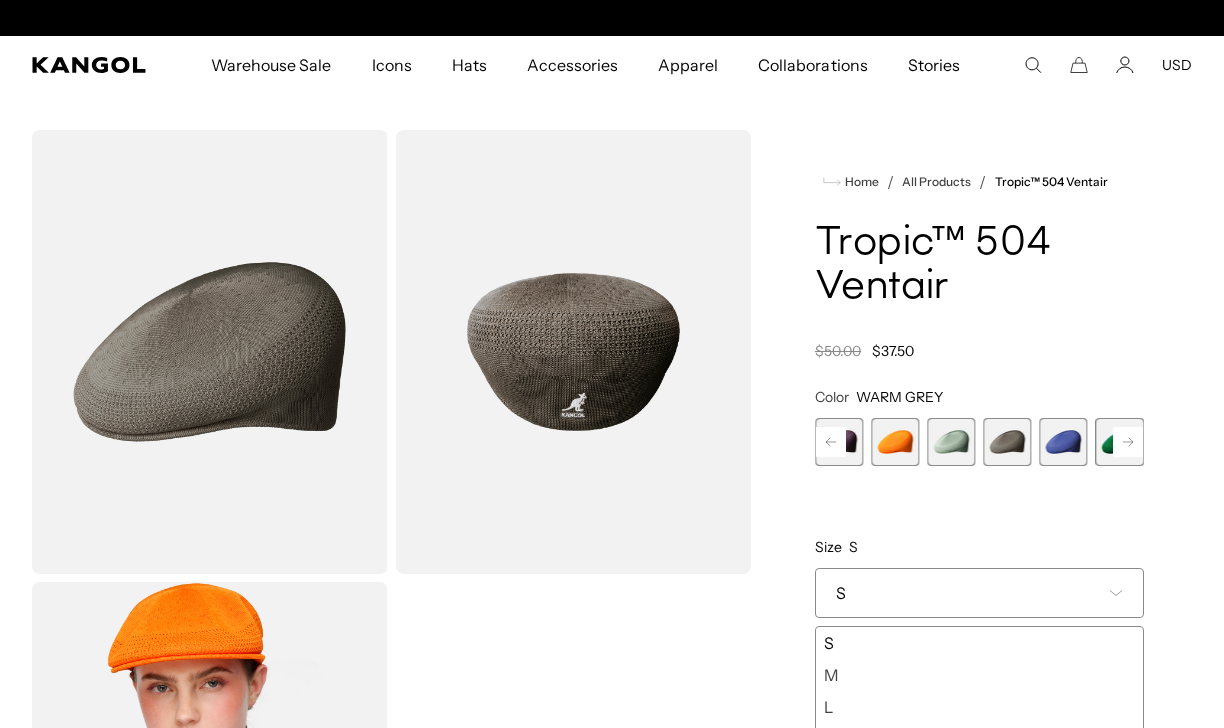 scroll, scrollTop: 0, scrollLeft: 0, axis: both 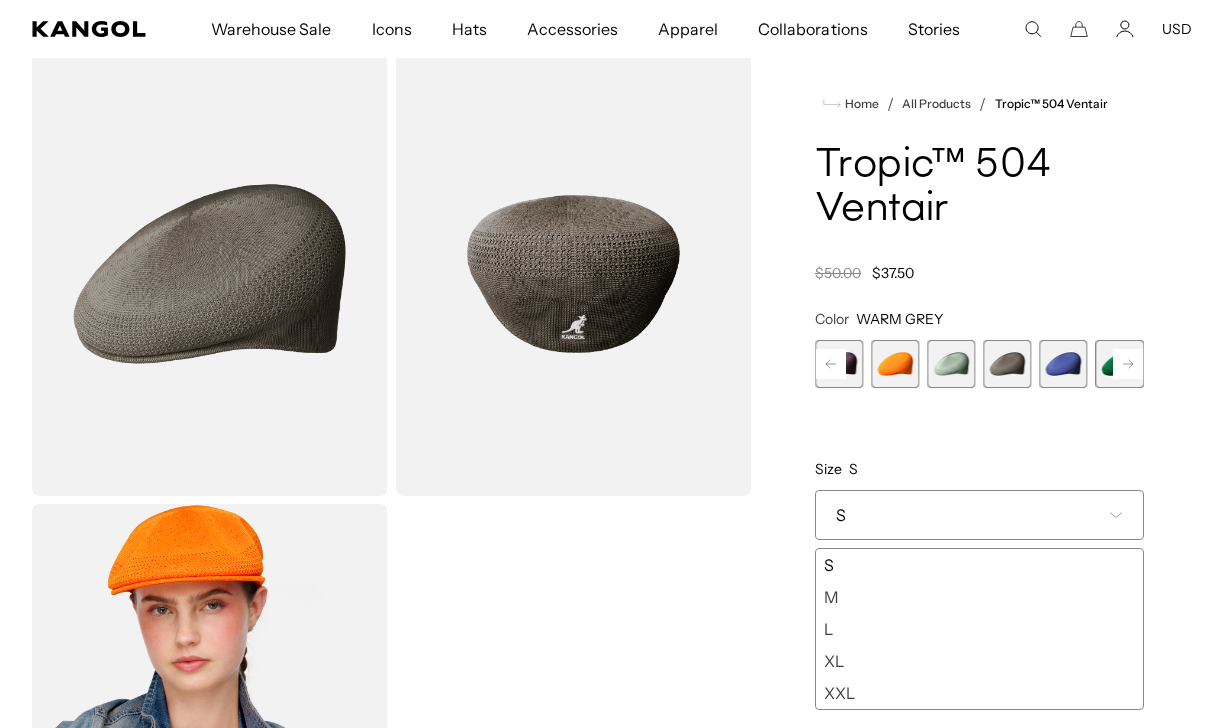 click on "Color
WARM GREY
Previous
Next
Surf
Variant sold out or unavailable
Glacier
Variant sold out or unavailable
Turf Green
Variant sold out or unavailable
Aquatic
Variant sold out or unavailable
DEEP PLUM
Variant sold out or unavailable
ELECTRIC KUMQUAT" at bounding box center [979, 510] 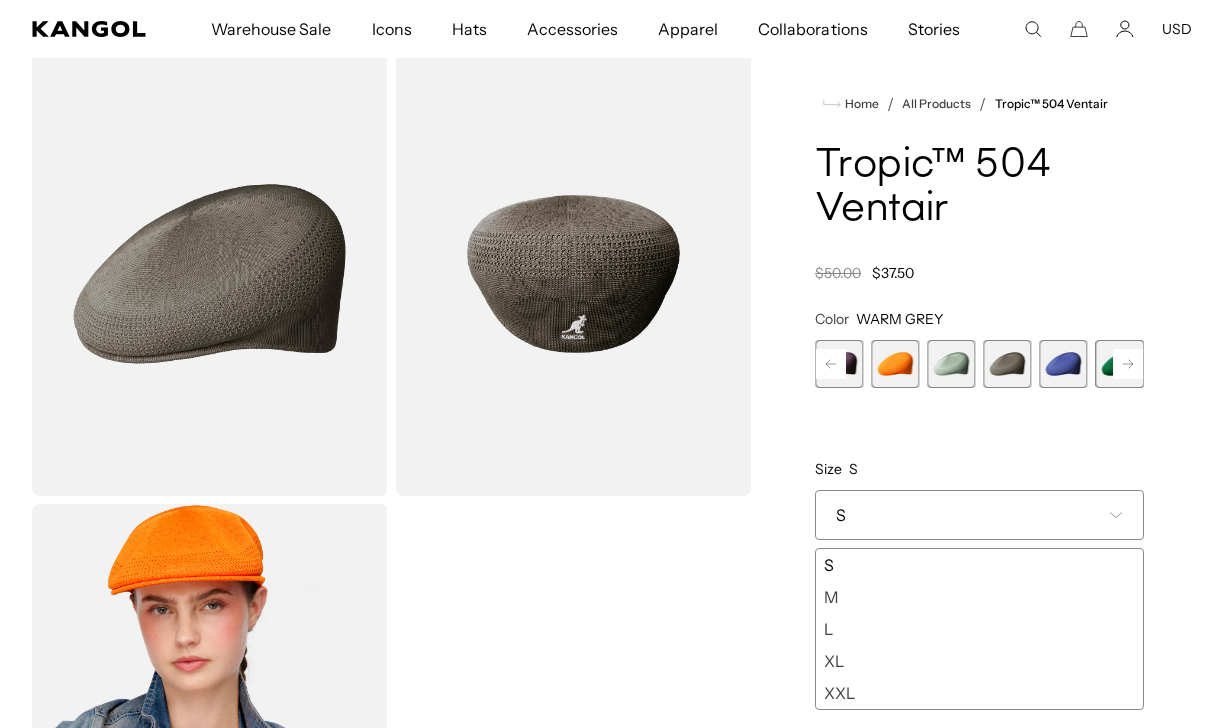click at bounding box center (1064, 364) 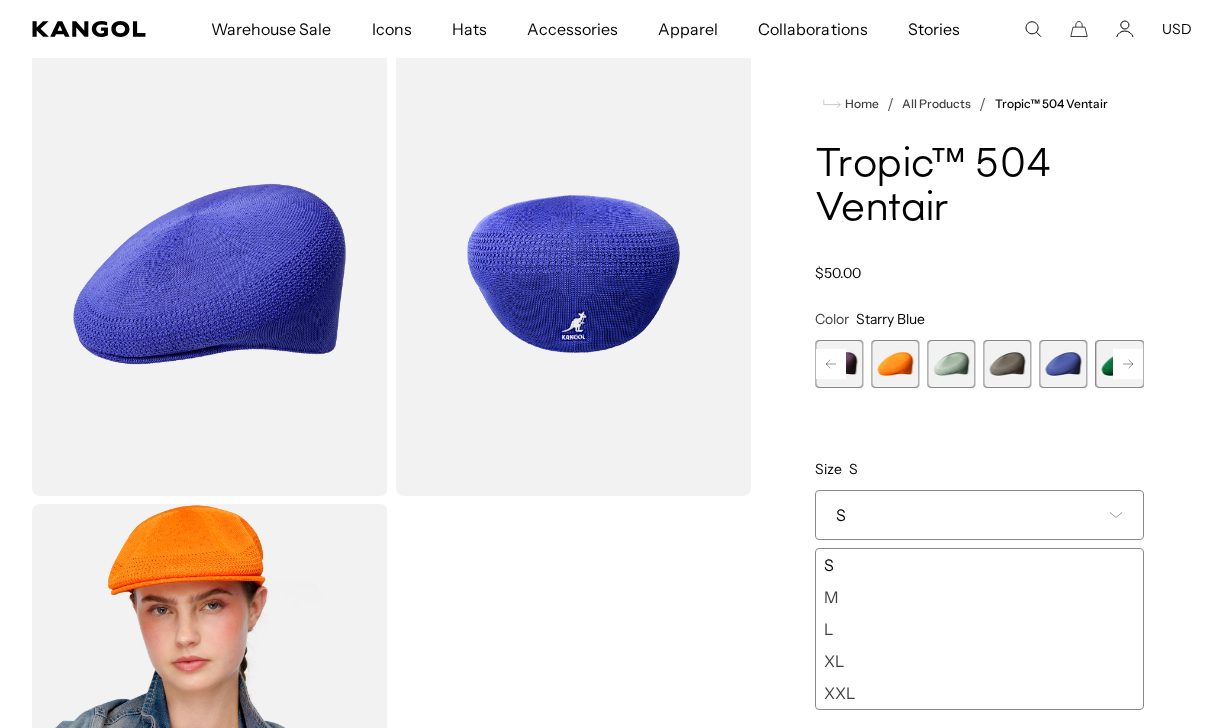 scroll, scrollTop: 0, scrollLeft: 0, axis: both 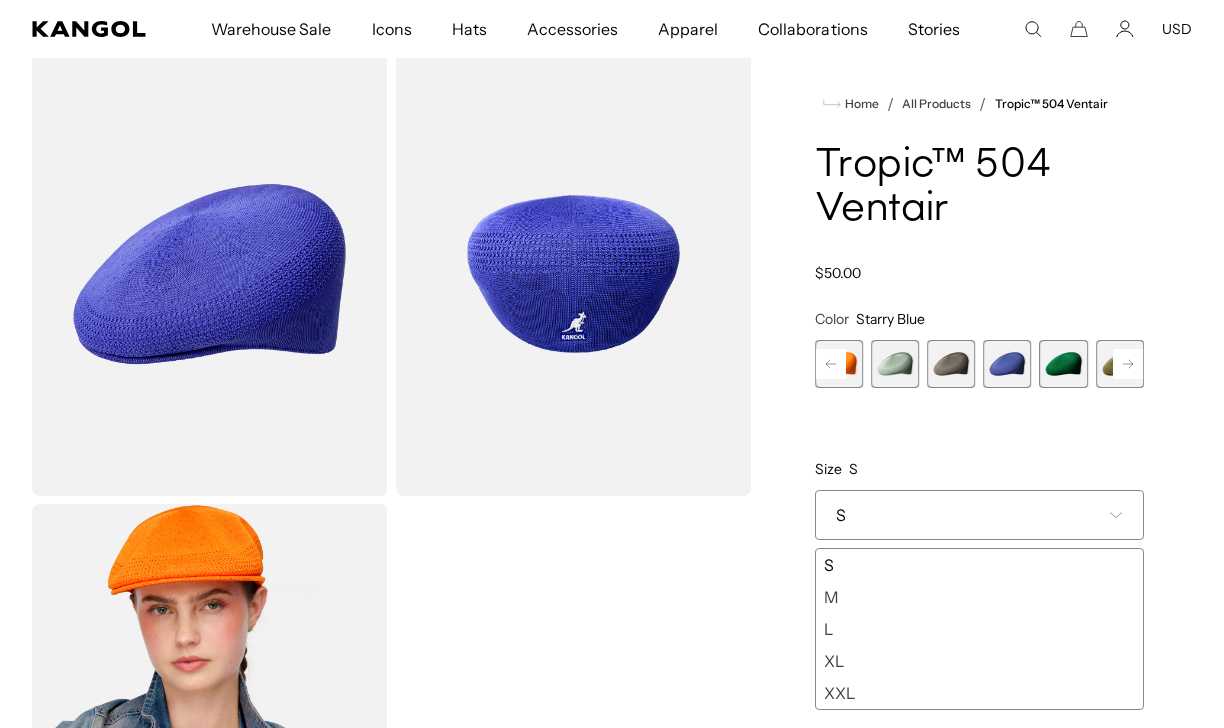 click at bounding box center [1007, 364] 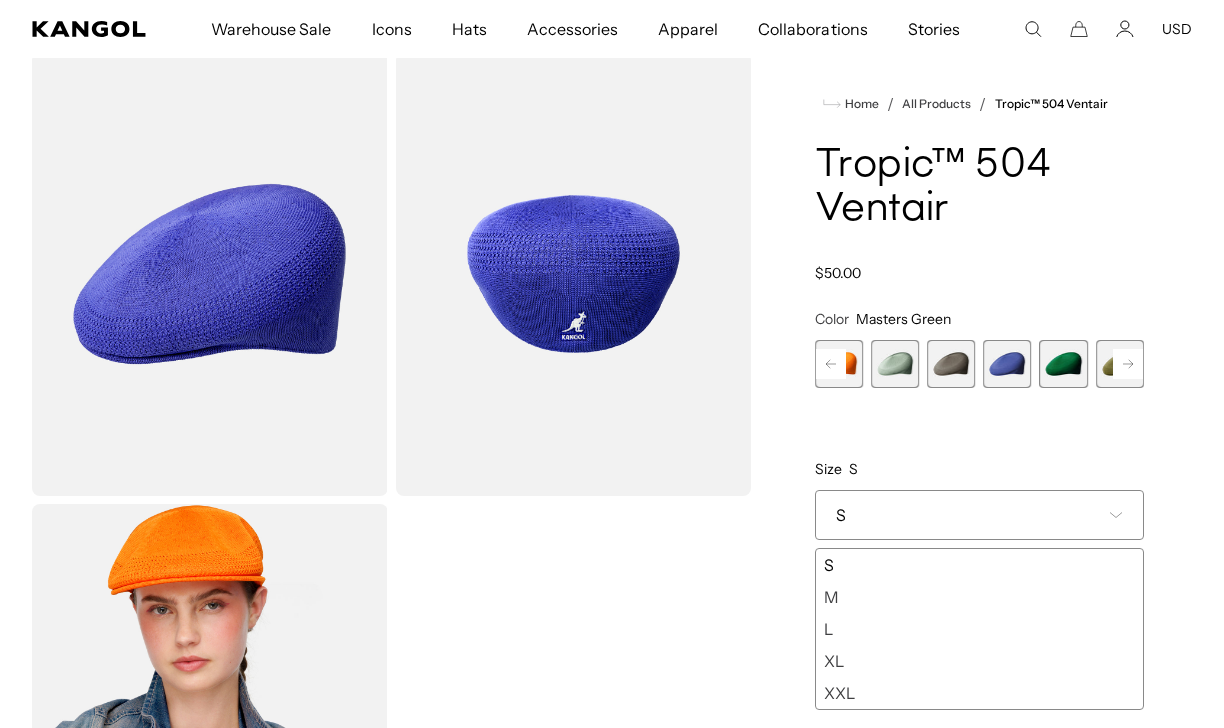 scroll, scrollTop: 0, scrollLeft: 0, axis: both 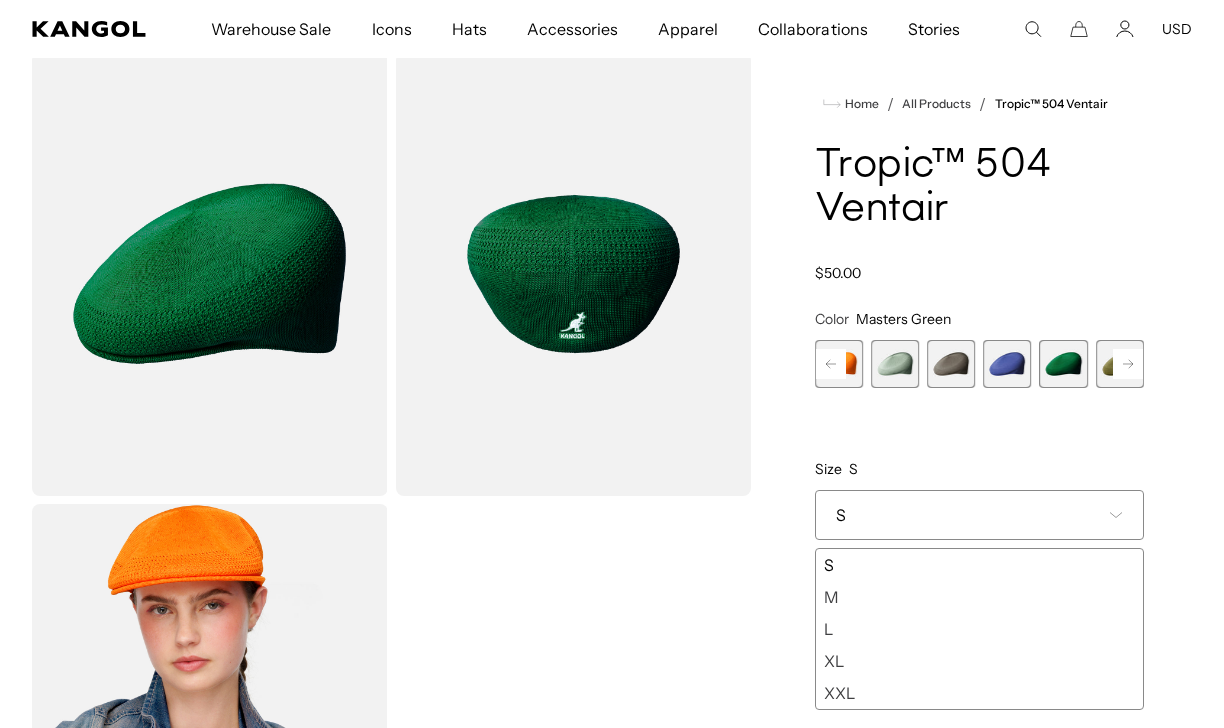 click 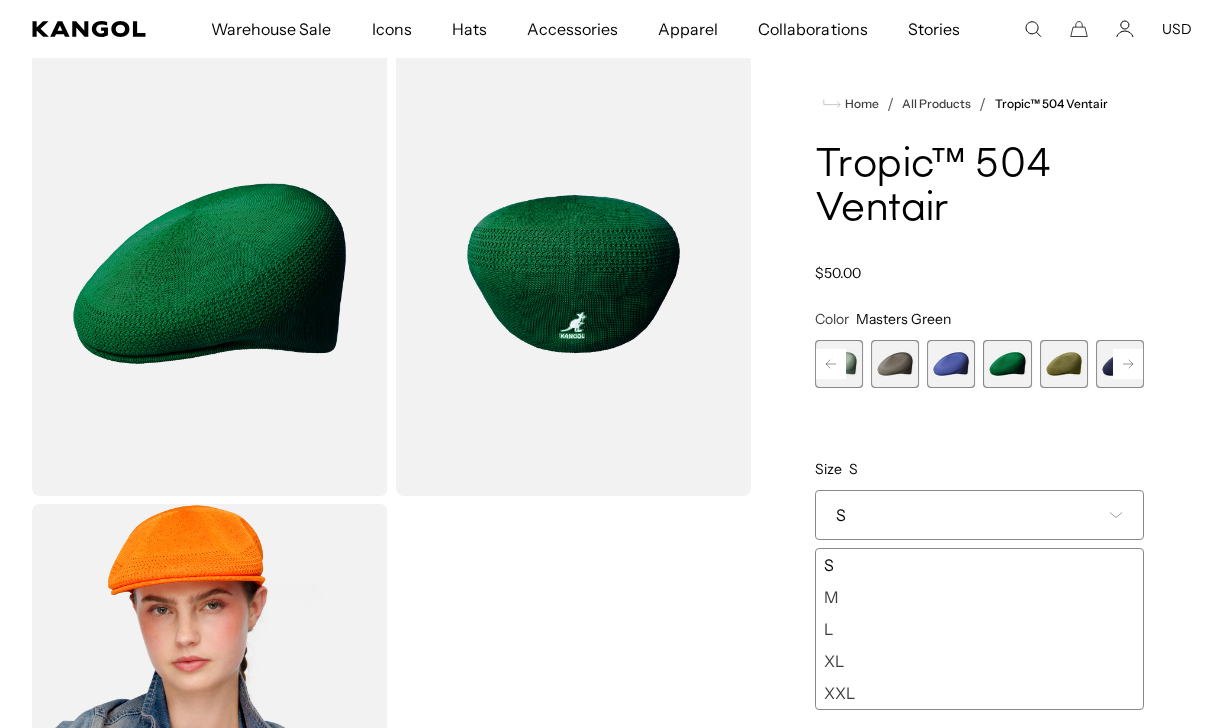scroll, scrollTop: 0, scrollLeft: 412, axis: horizontal 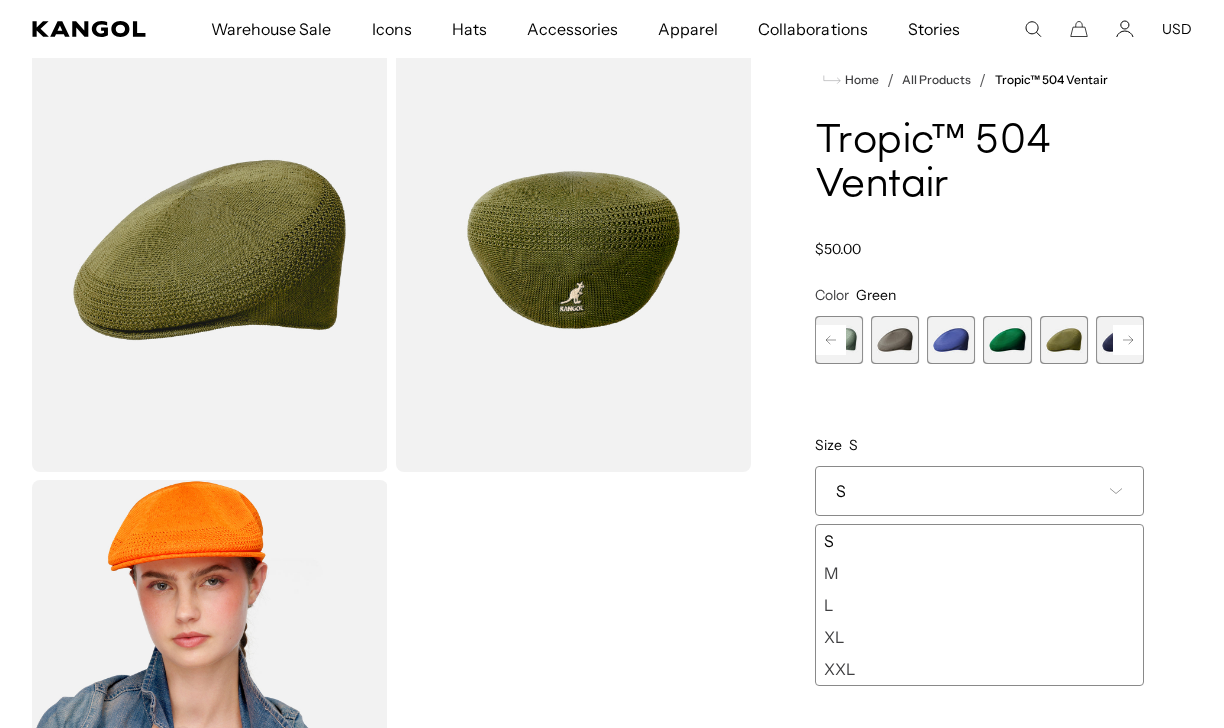 click on "XL" at bounding box center (979, 637) 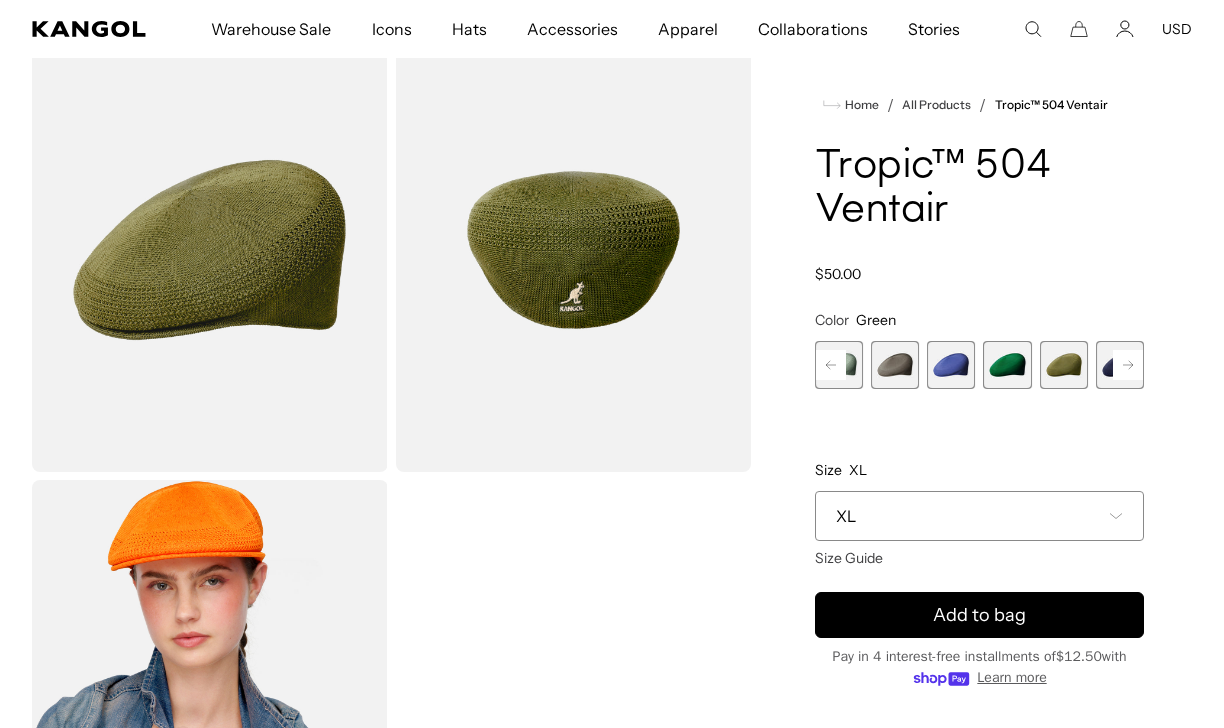 scroll, scrollTop: 0, scrollLeft: 0, axis: both 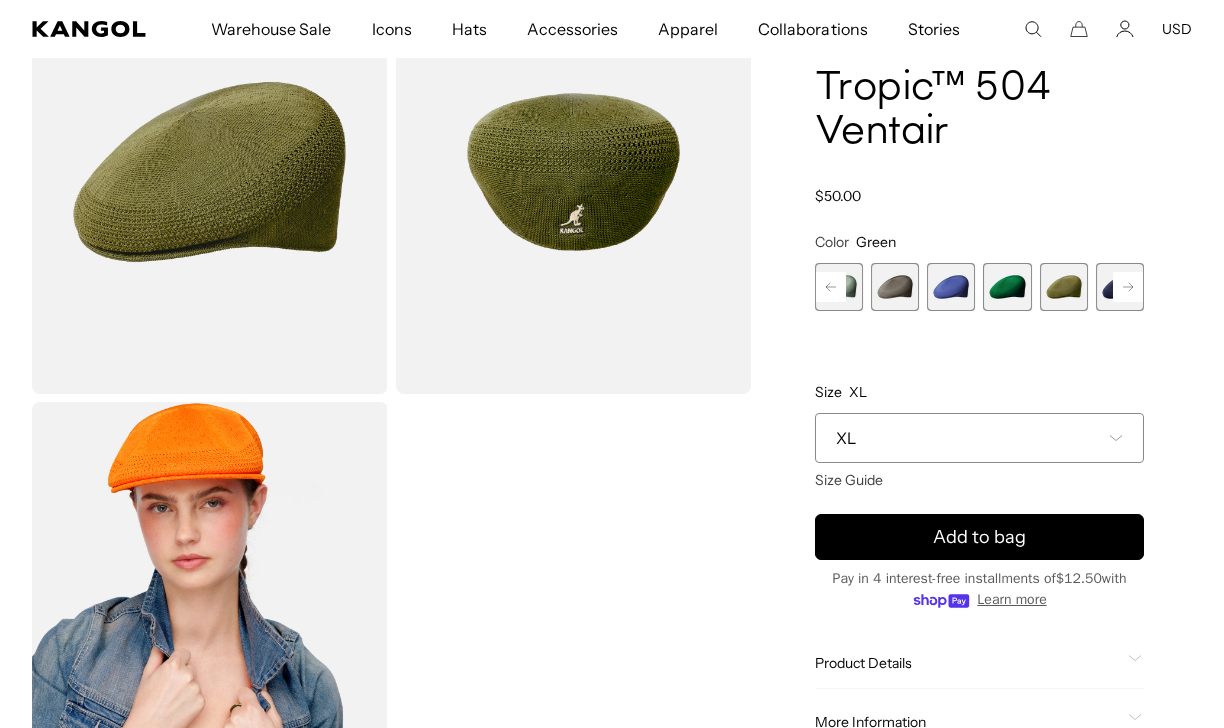 click 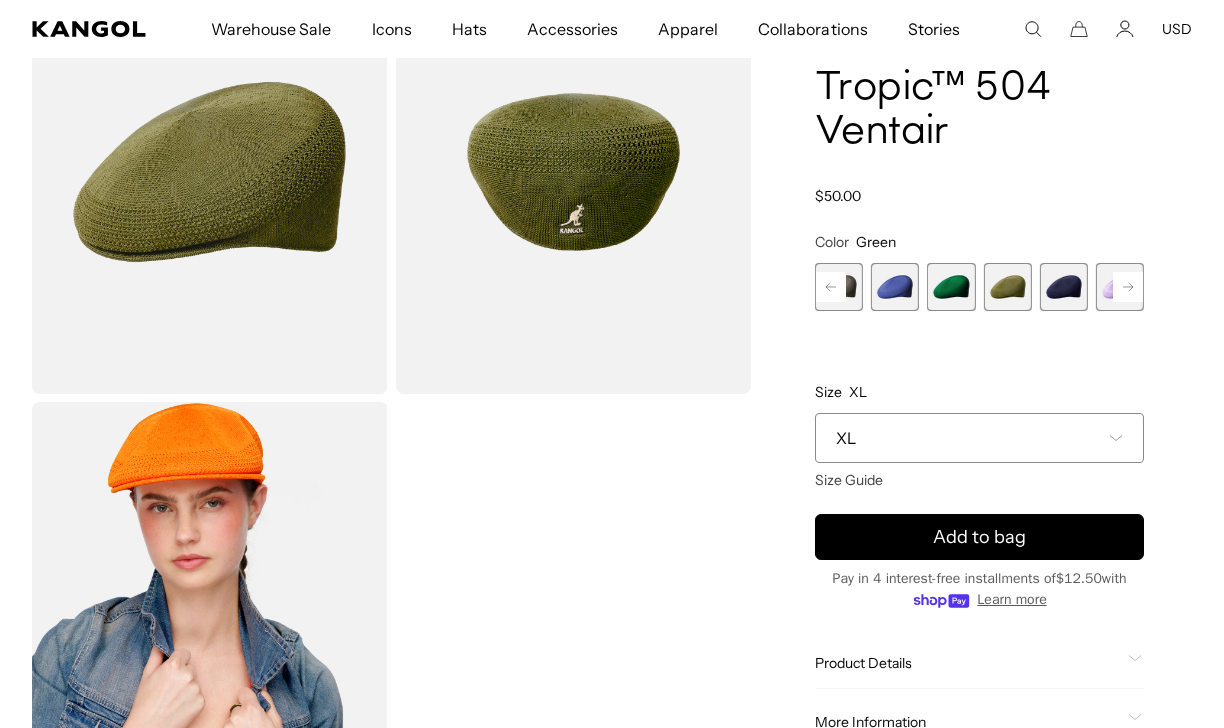 scroll, scrollTop: 0, scrollLeft: 412, axis: horizontal 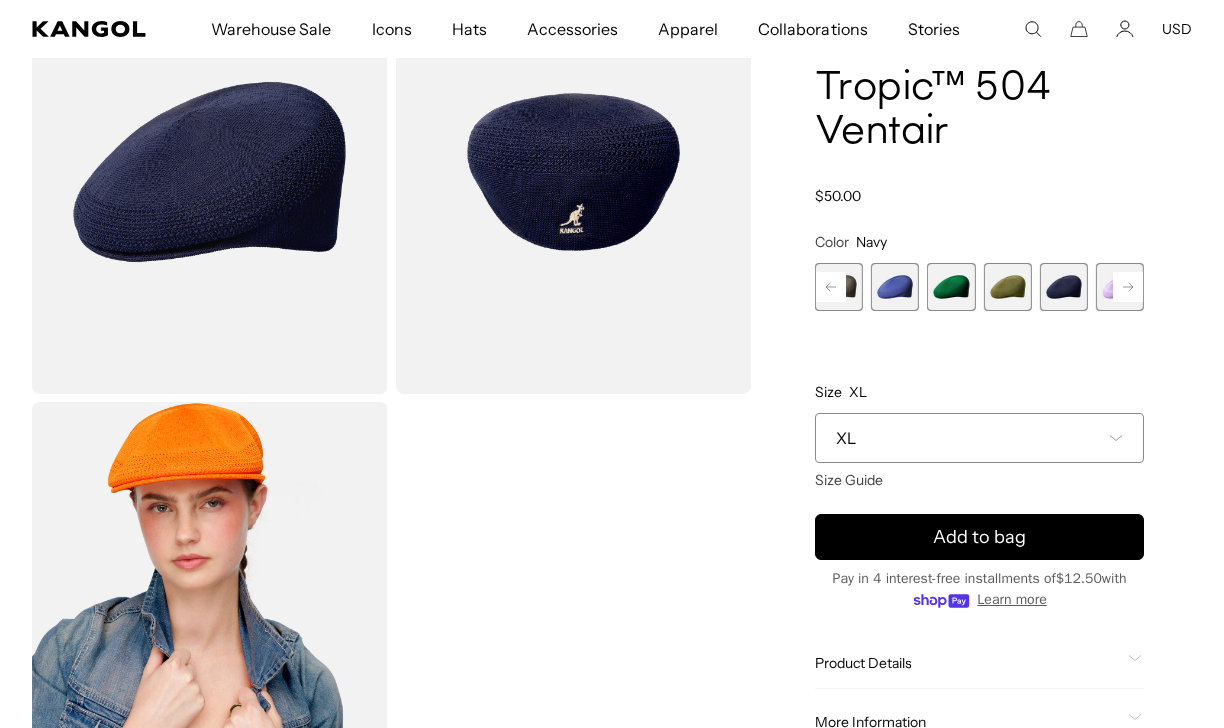 click 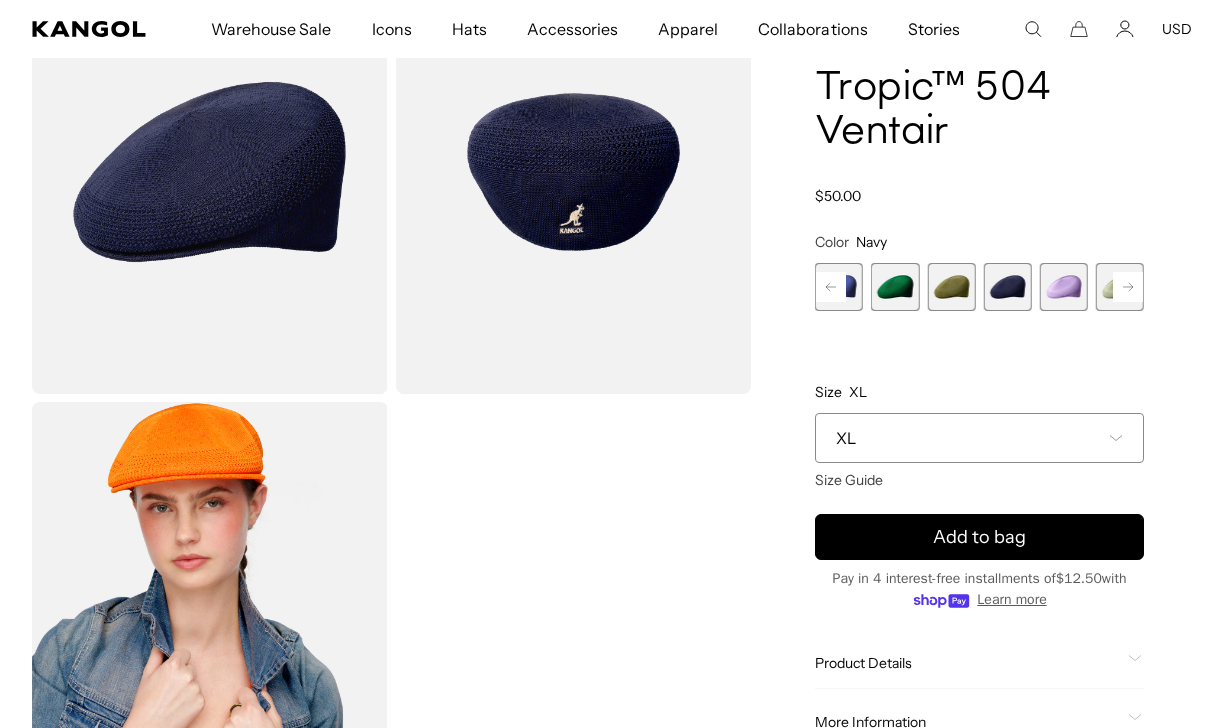 scroll, scrollTop: 0, scrollLeft: 412, axis: horizontal 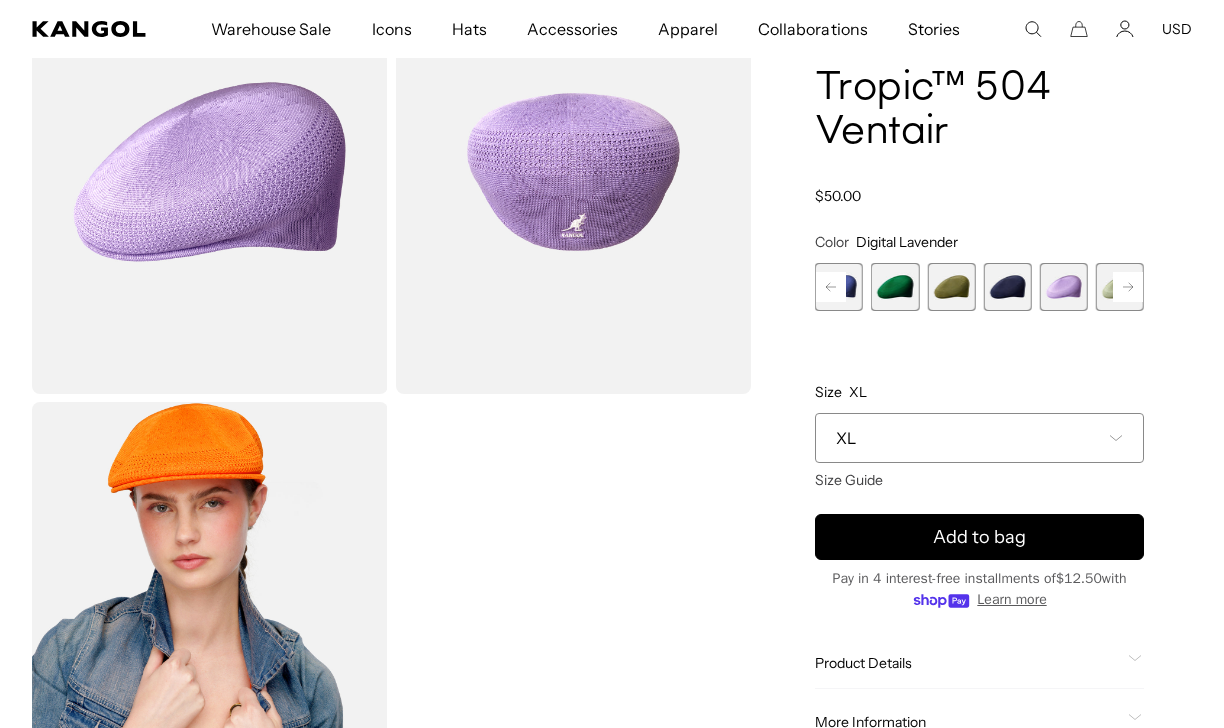 click 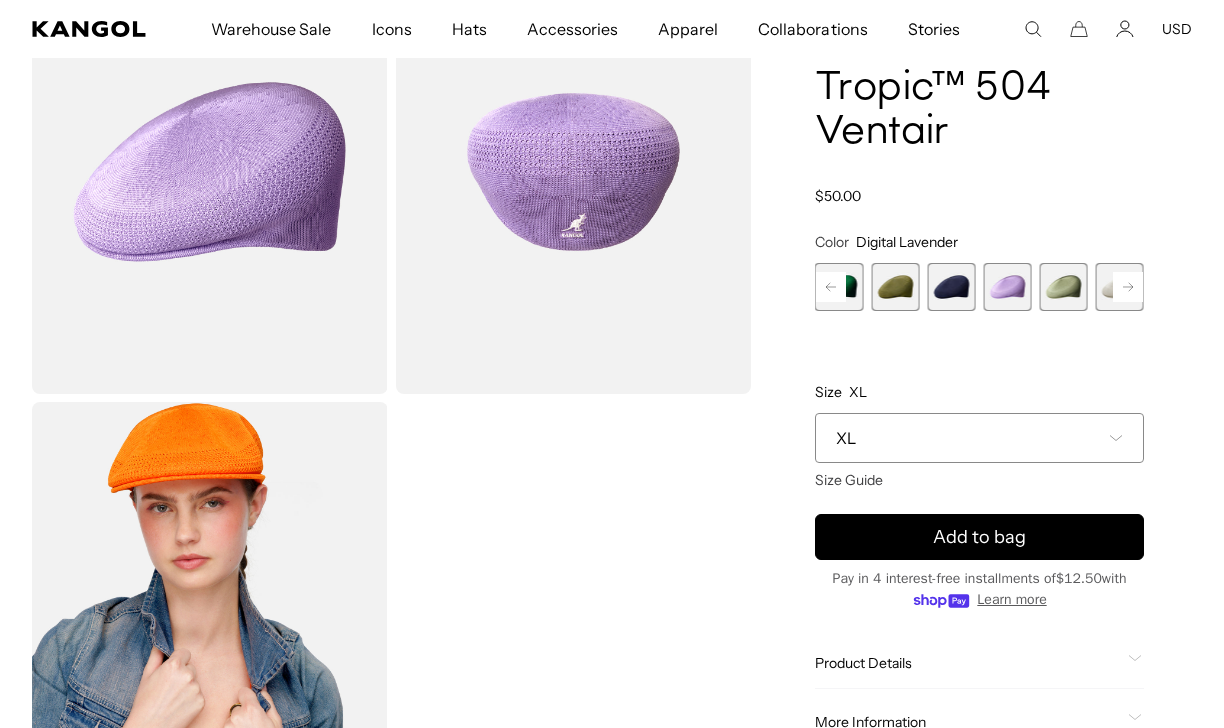 click at bounding box center [1064, 287] 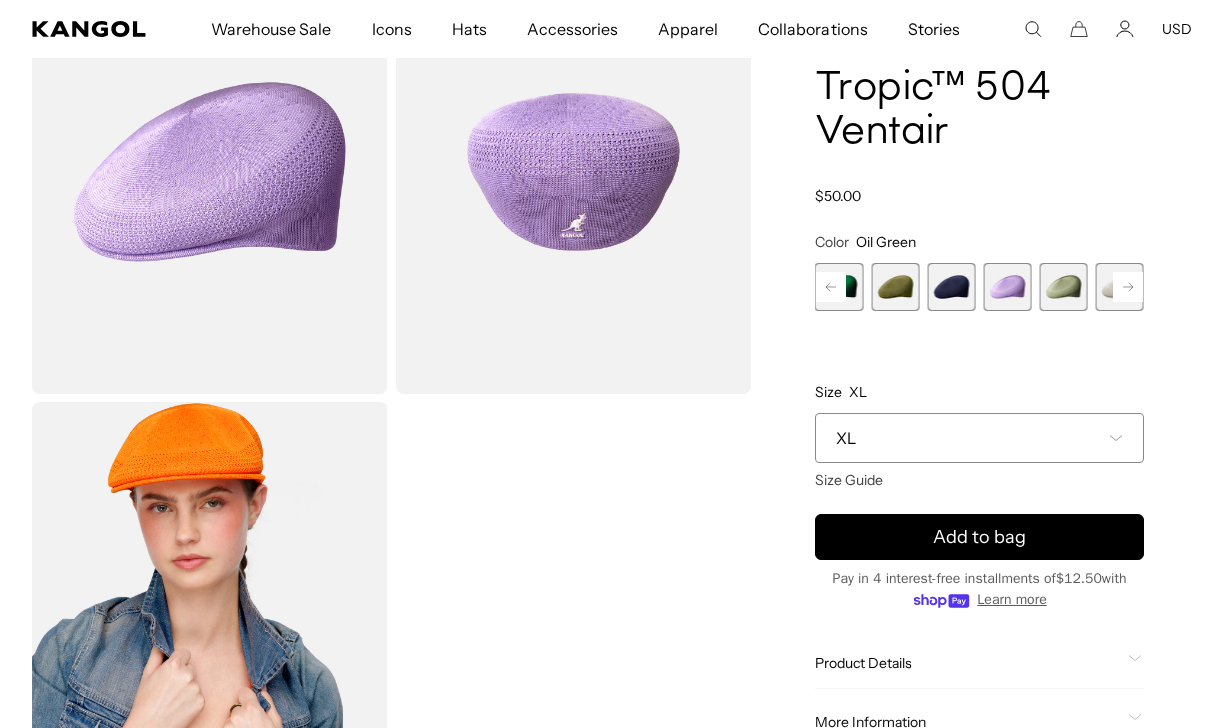 scroll, scrollTop: 0, scrollLeft: 0, axis: both 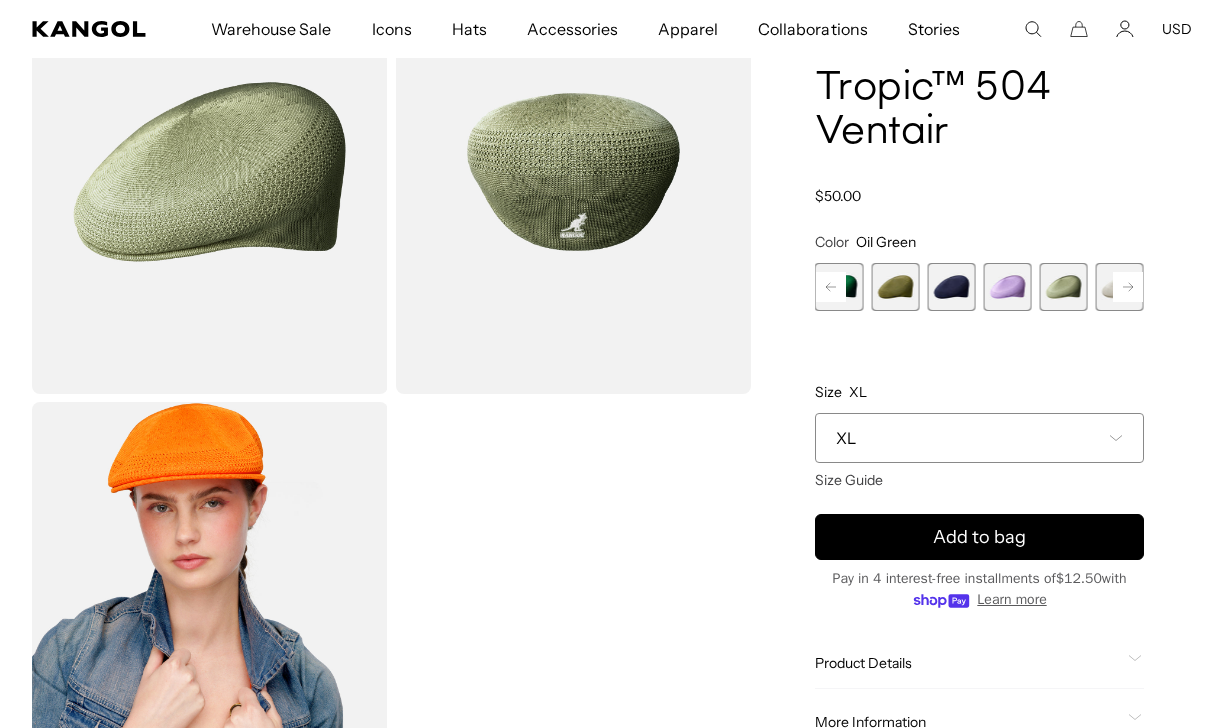 click 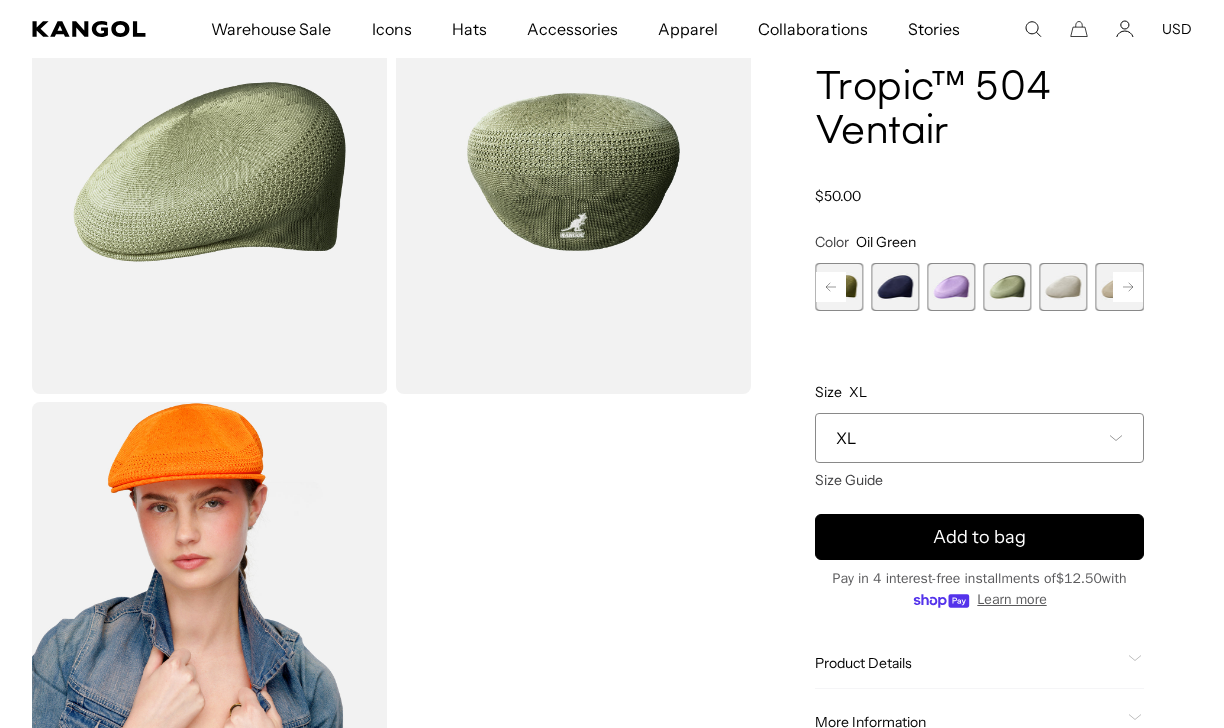 click 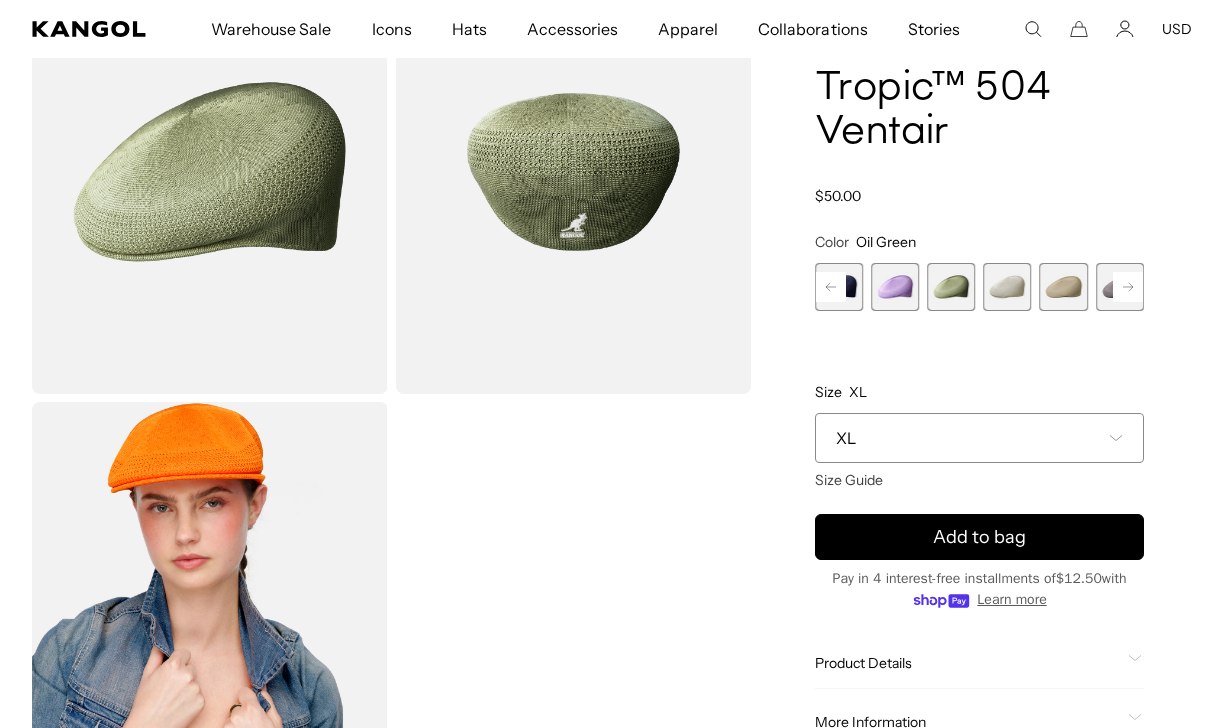 click 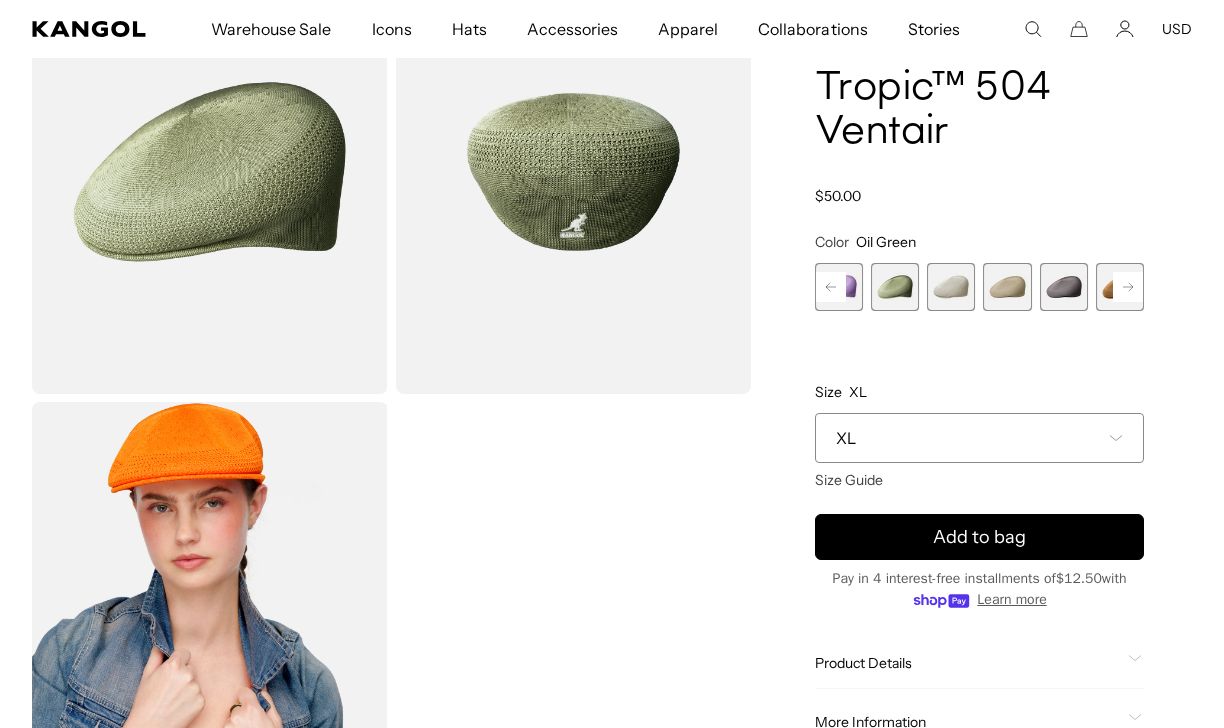 scroll, scrollTop: 0, scrollLeft: 412, axis: horizontal 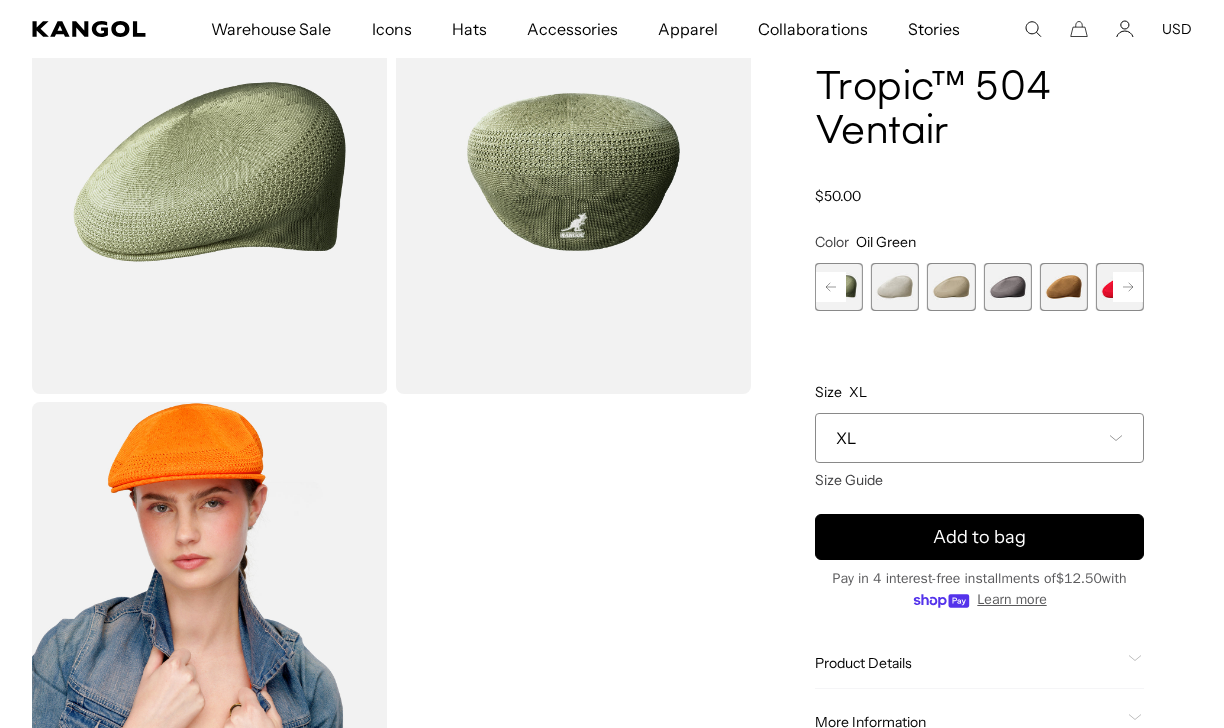 click 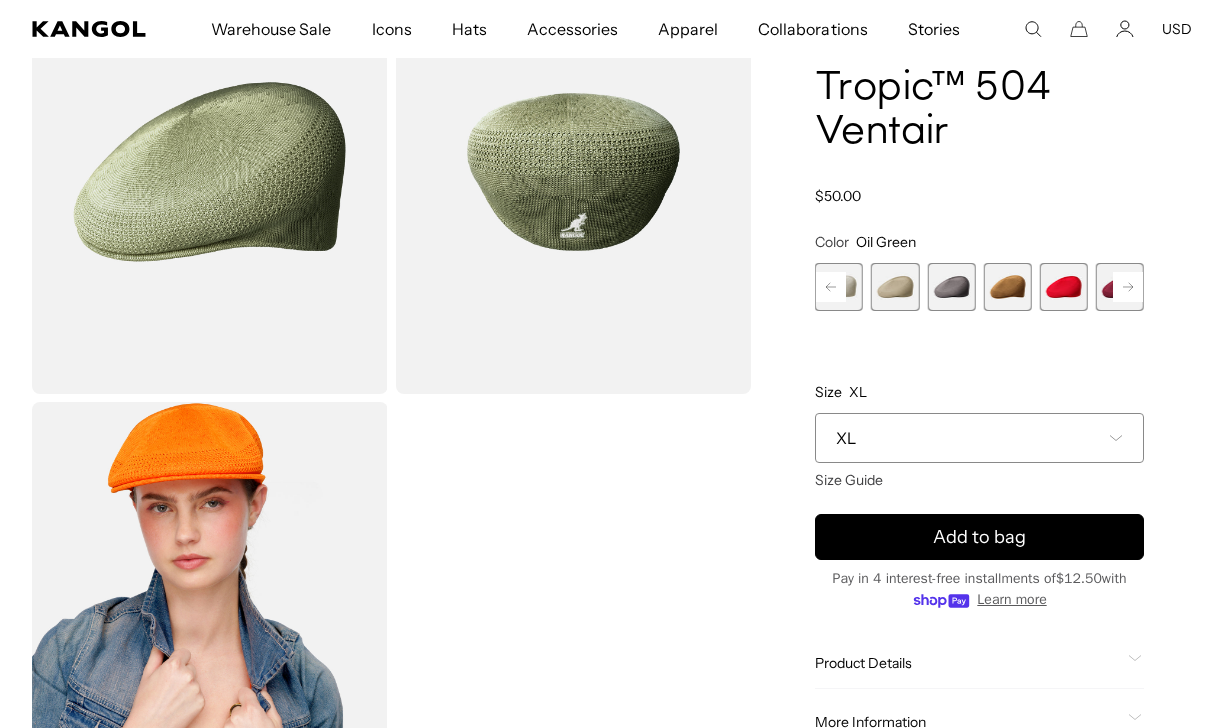 click at bounding box center [951, 287] 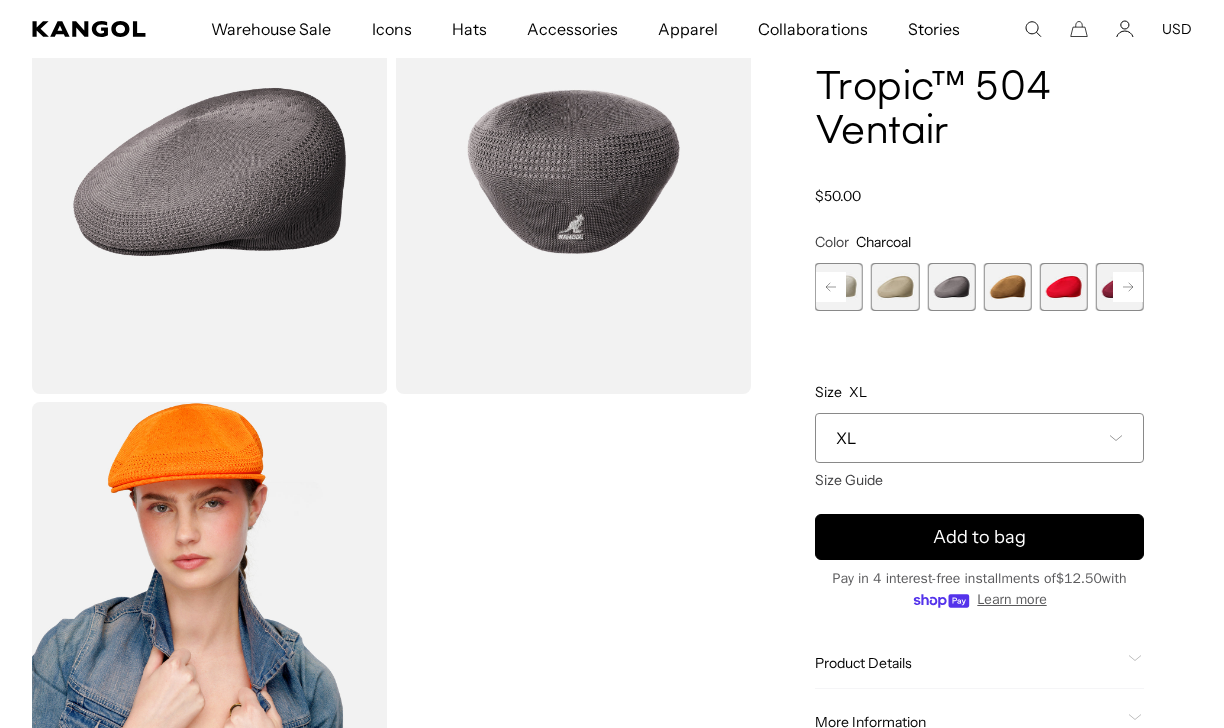 scroll, scrollTop: 0, scrollLeft: 0, axis: both 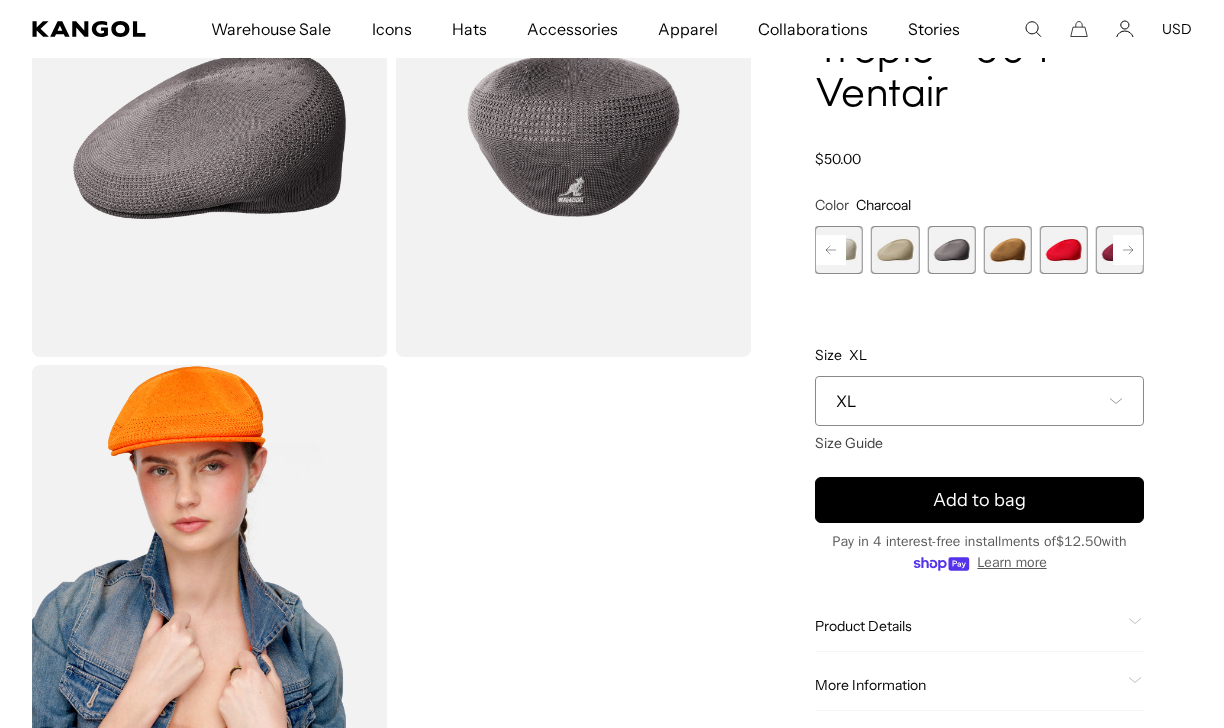 click at bounding box center (1007, 250) 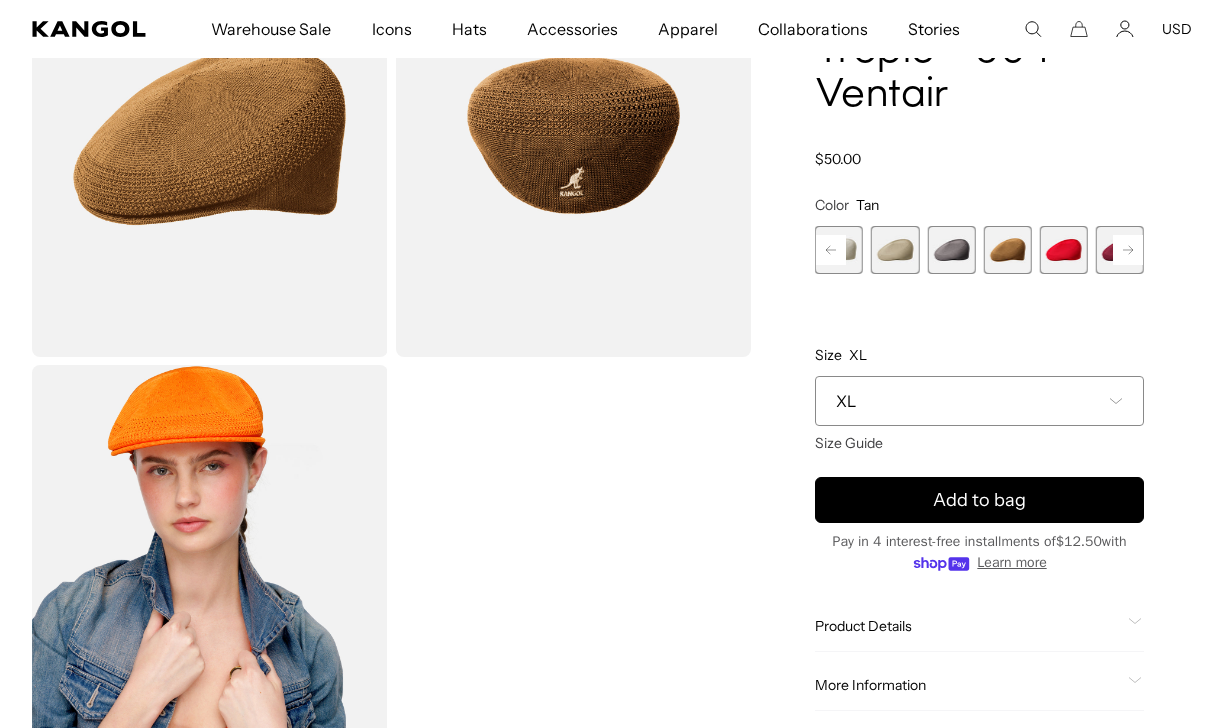 click at bounding box center (1064, 250) 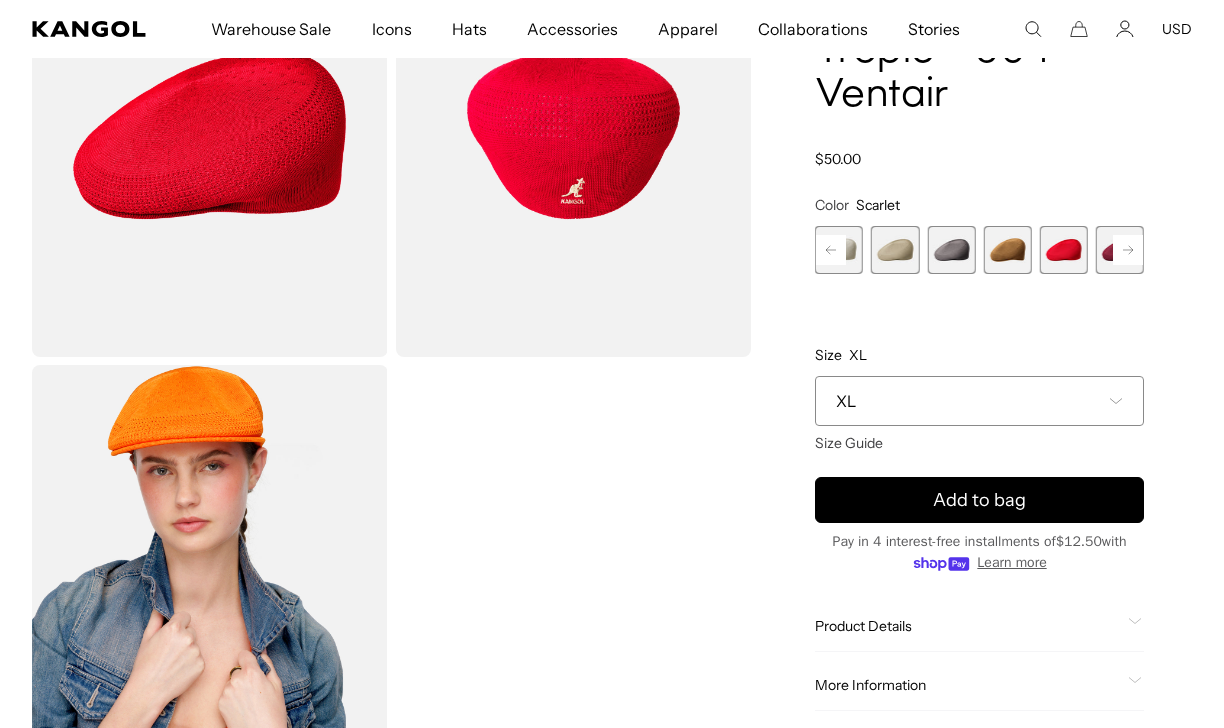 scroll, scrollTop: 0, scrollLeft: 412, axis: horizontal 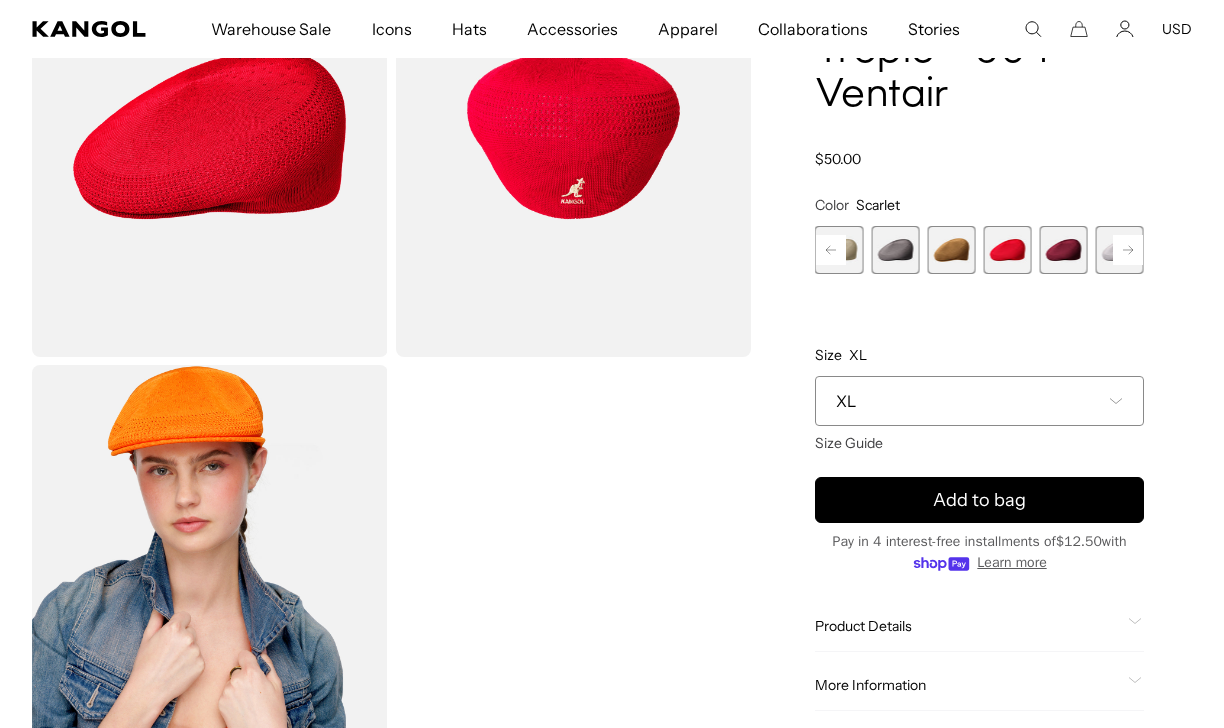 click 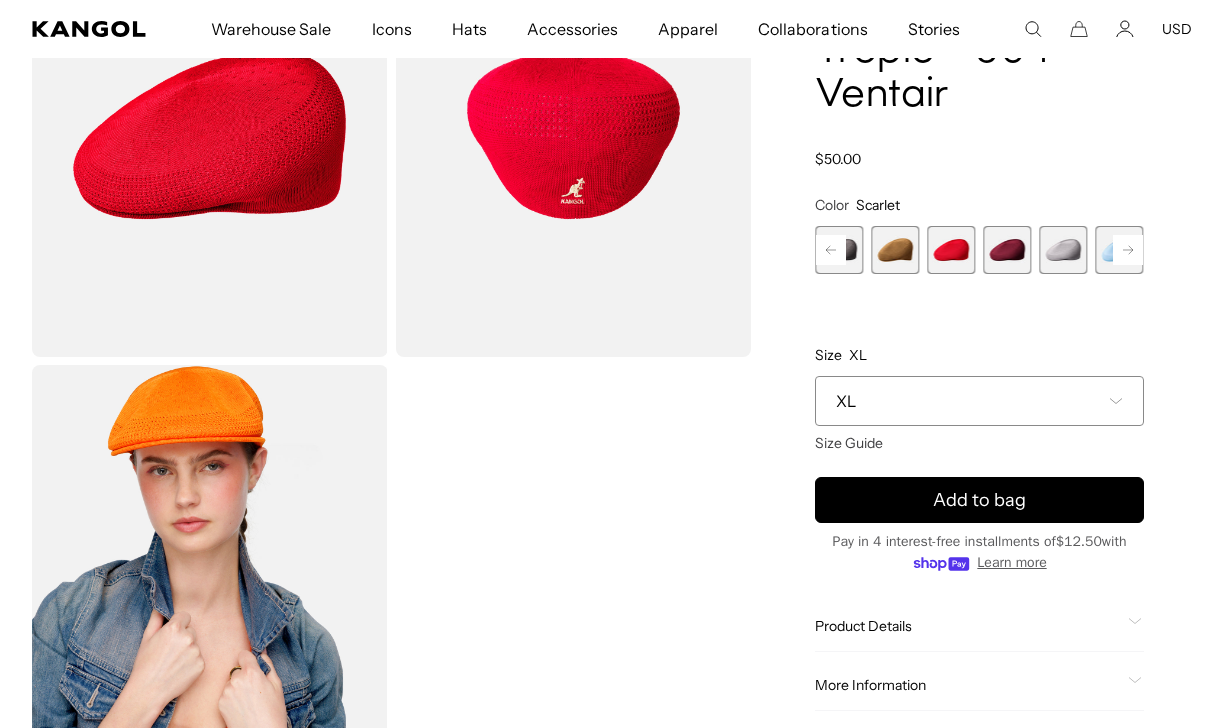 click at bounding box center (1007, 250) 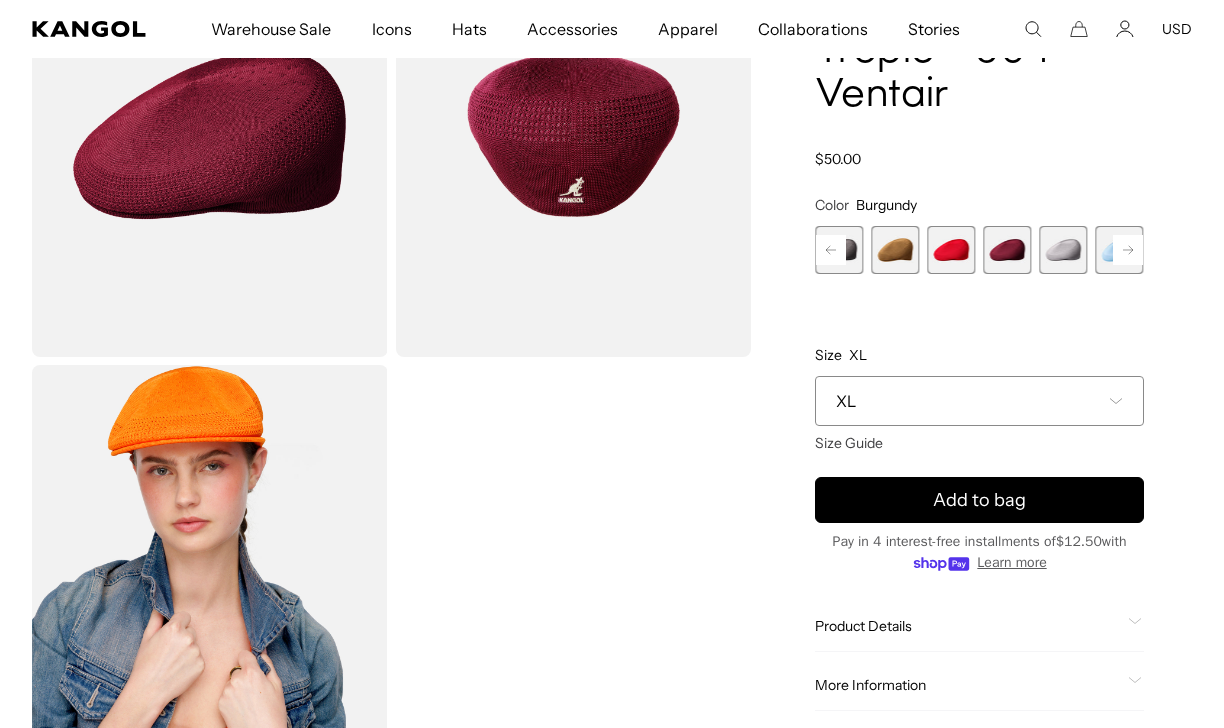 scroll, scrollTop: 0, scrollLeft: 0, axis: both 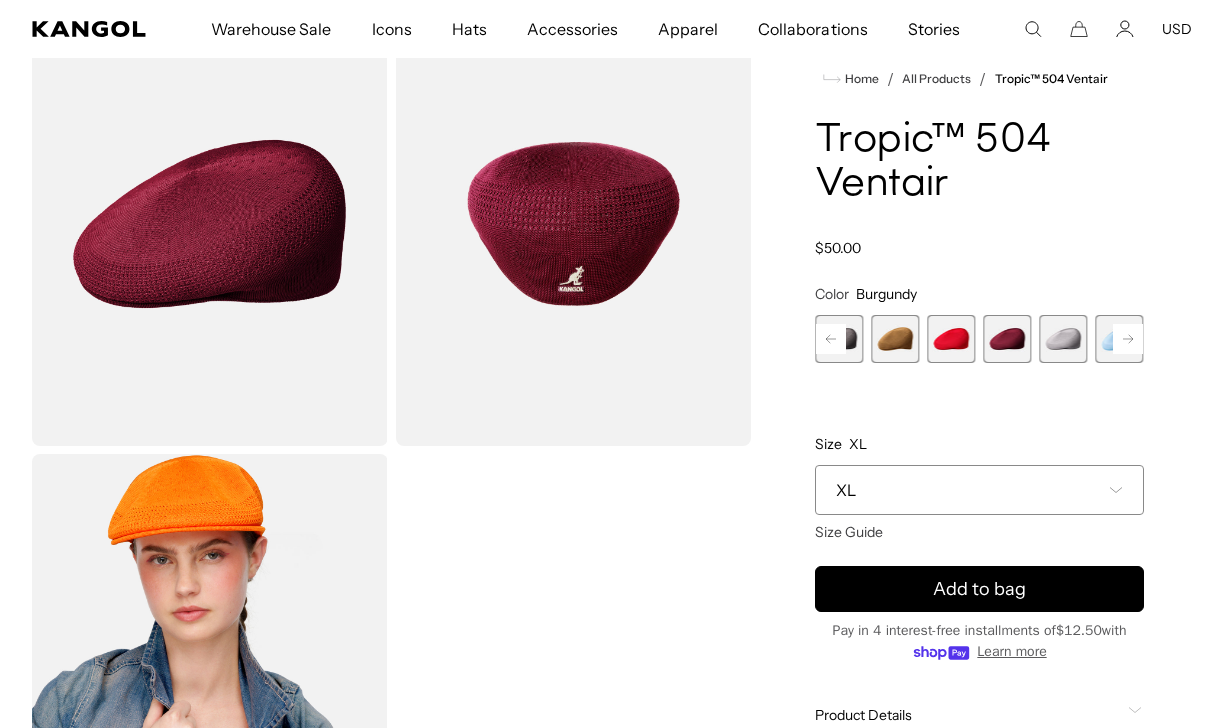 click at bounding box center (1007, 339) 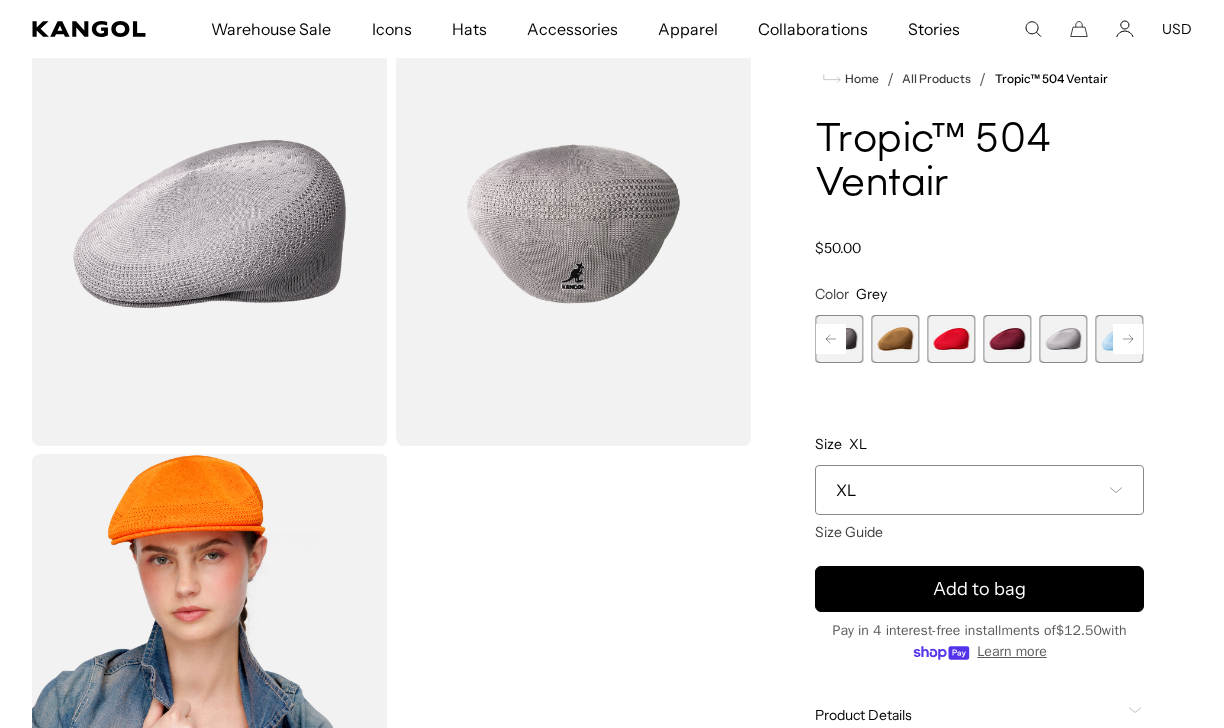 scroll, scrollTop: 0, scrollLeft: 0, axis: both 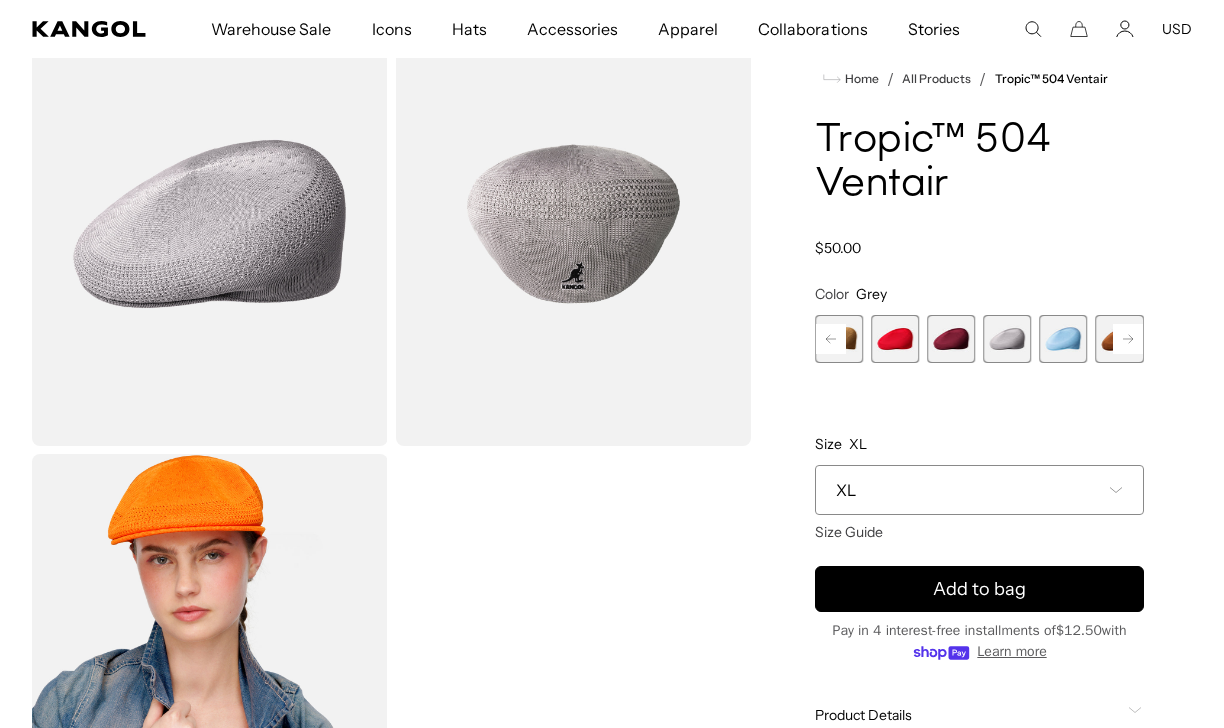click at bounding box center (1063, 339) 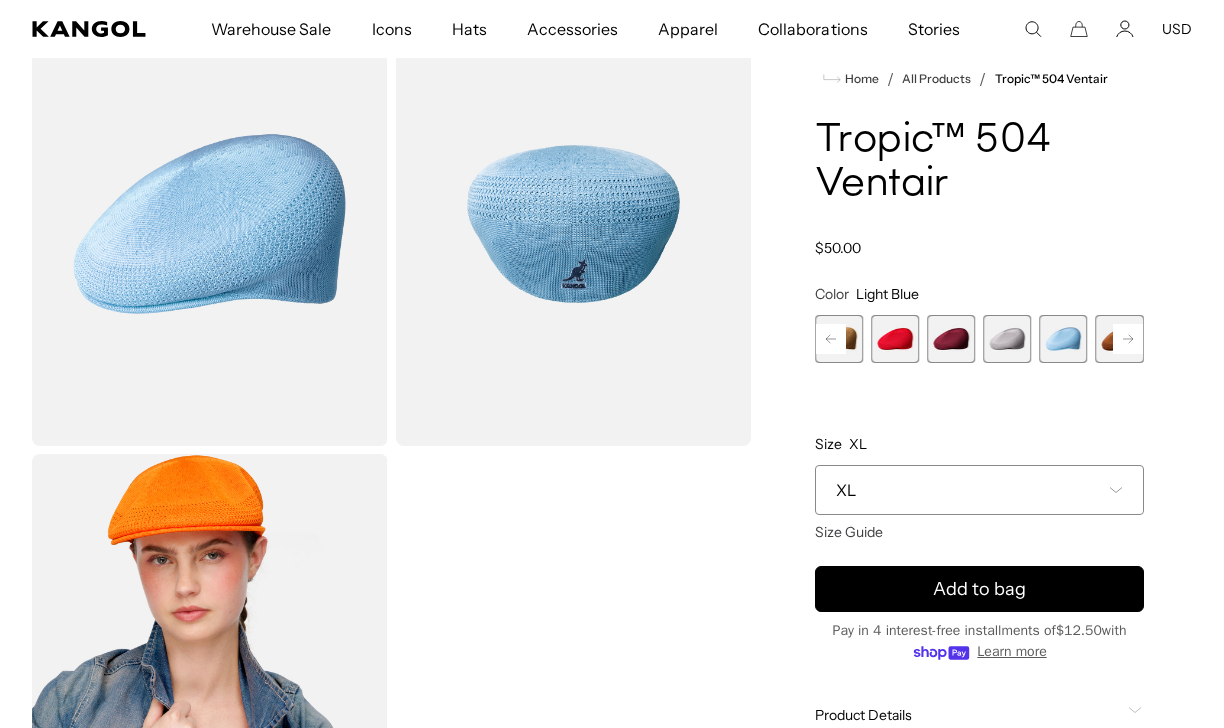 click 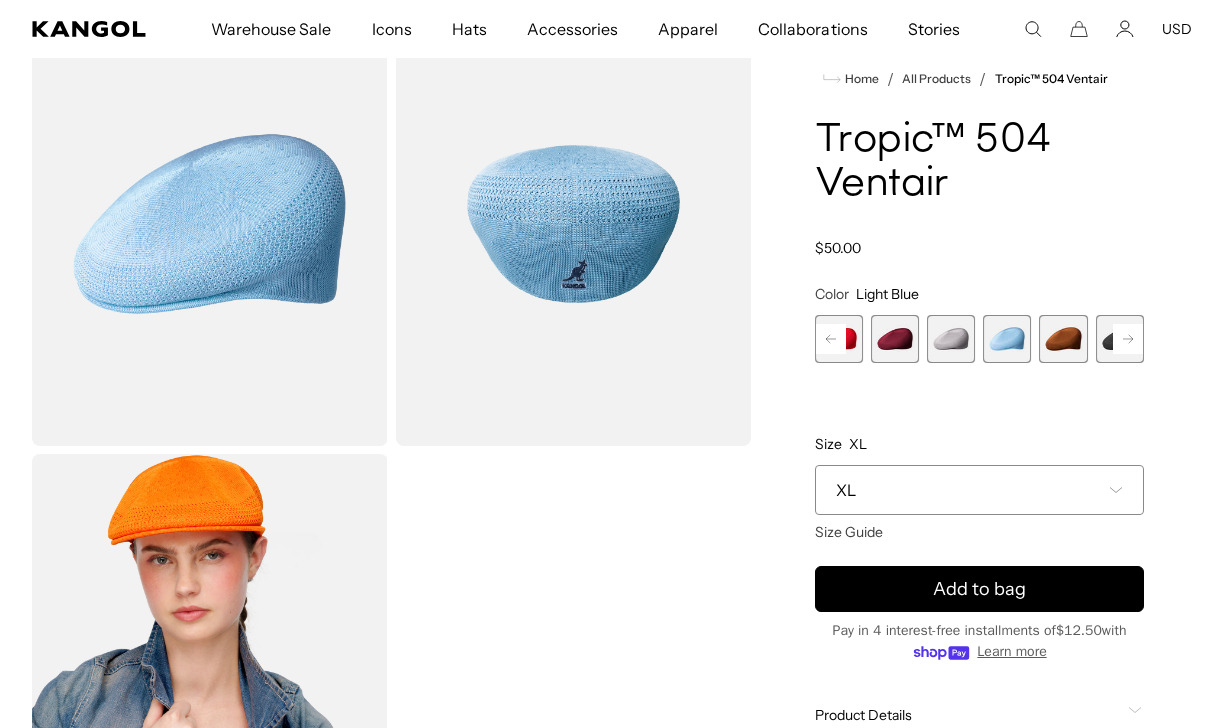 scroll, scrollTop: 0, scrollLeft: 412, axis: horizontal 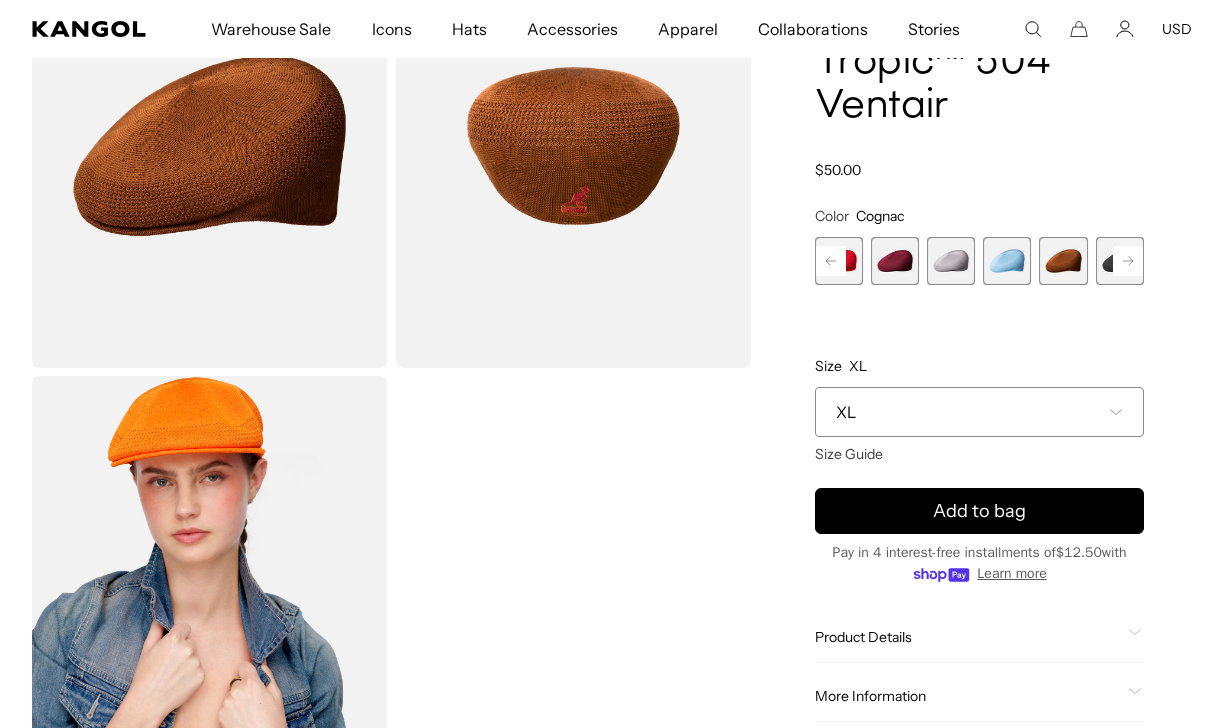 click 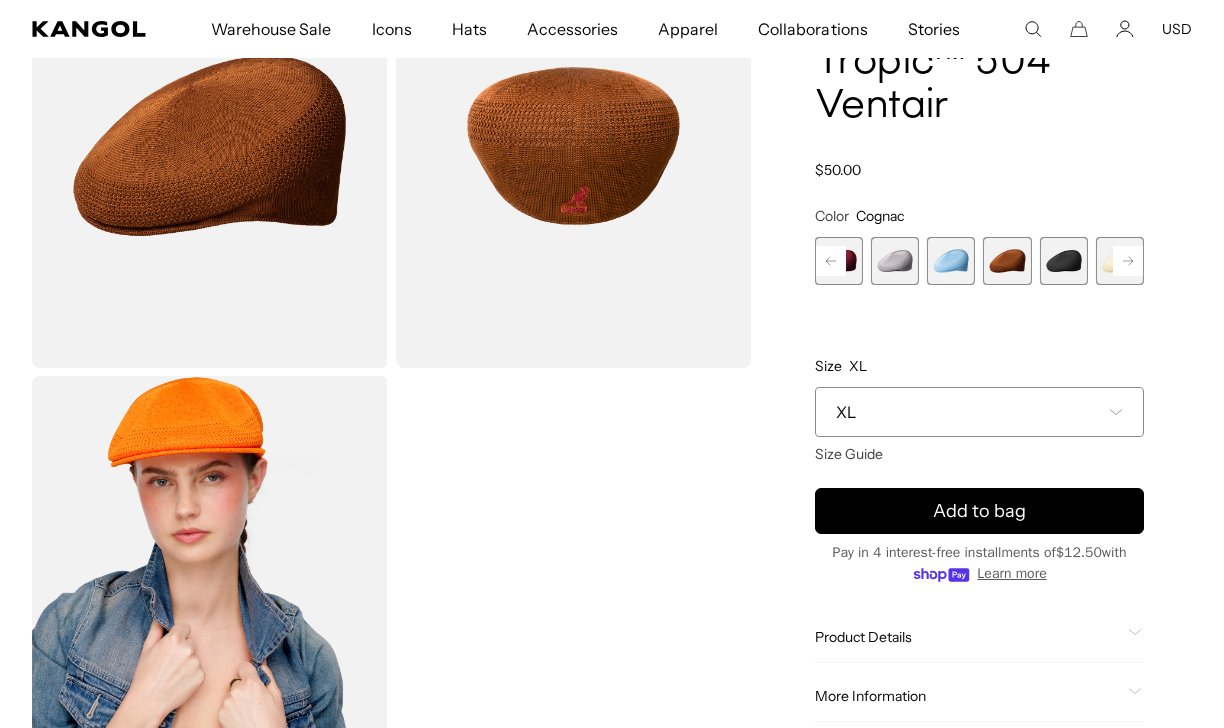 click 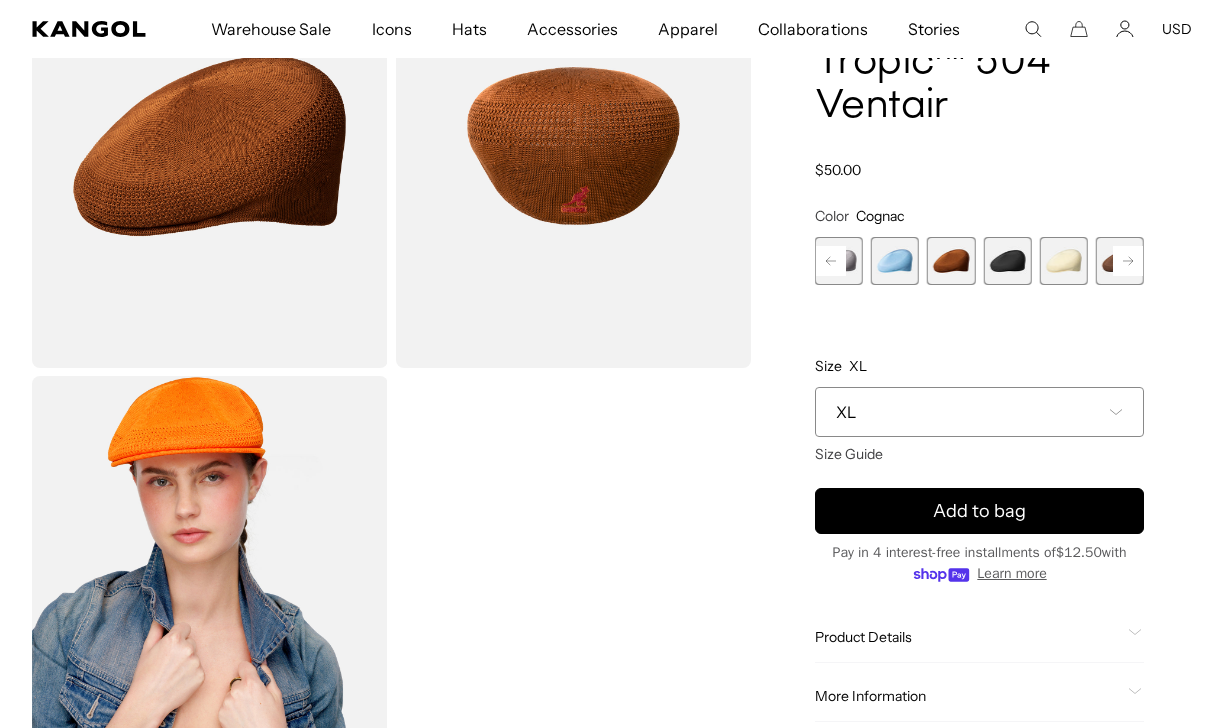 scroll, scrollTop: 0, scrollLeft: 0, axis: both 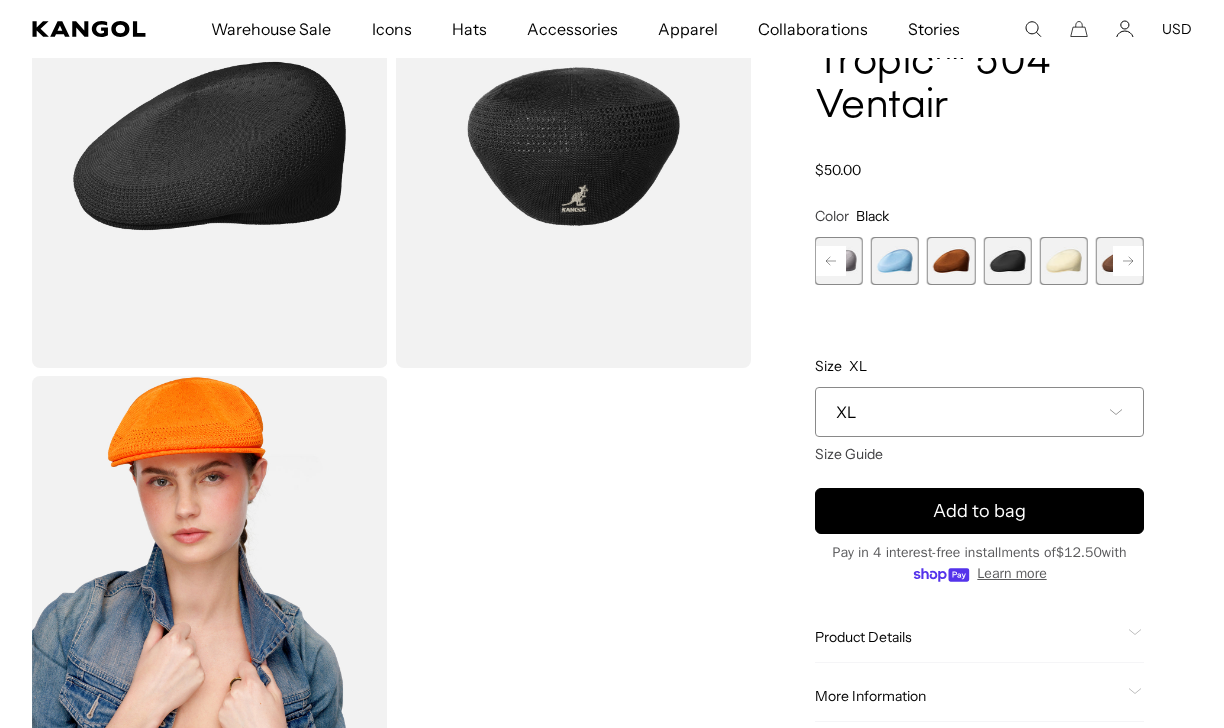 click 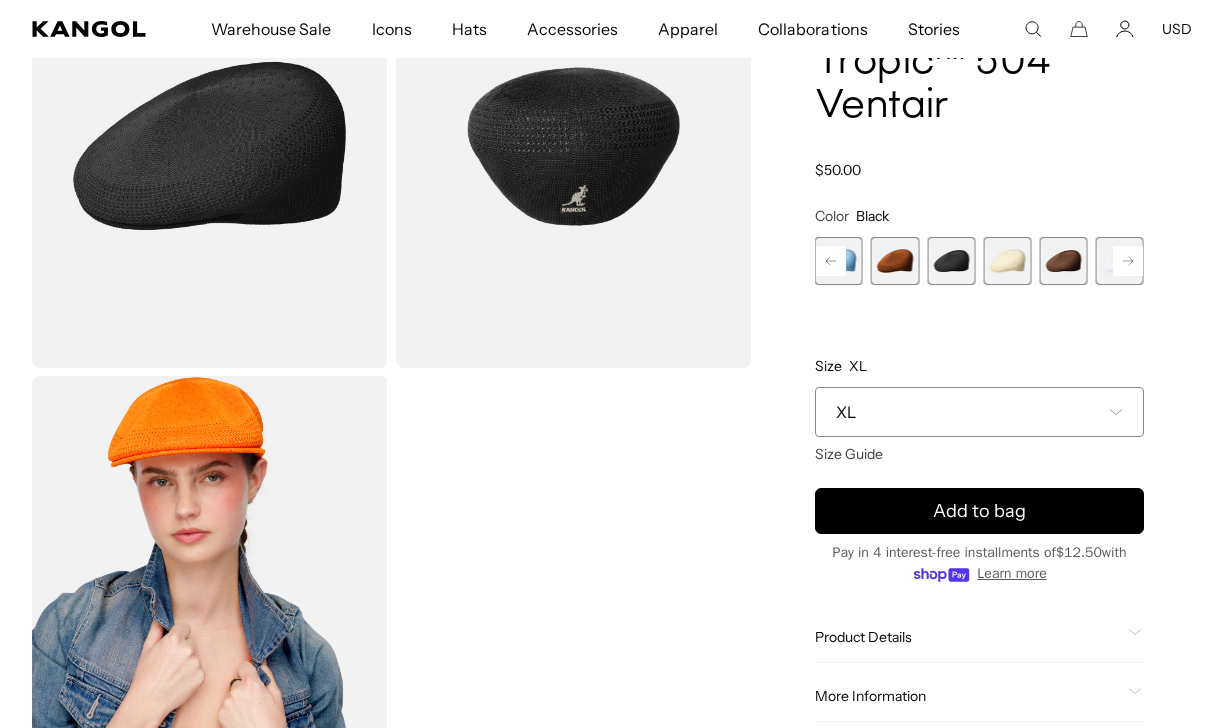 click 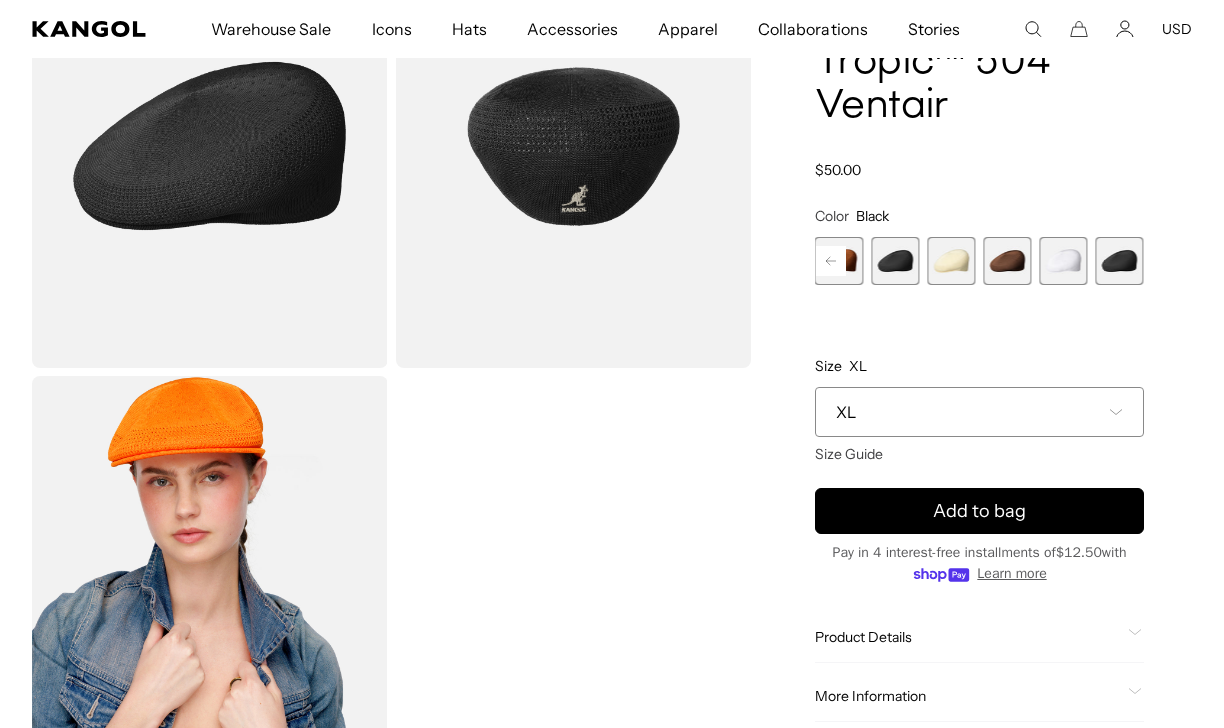 click at bounding box center (1120, 261) 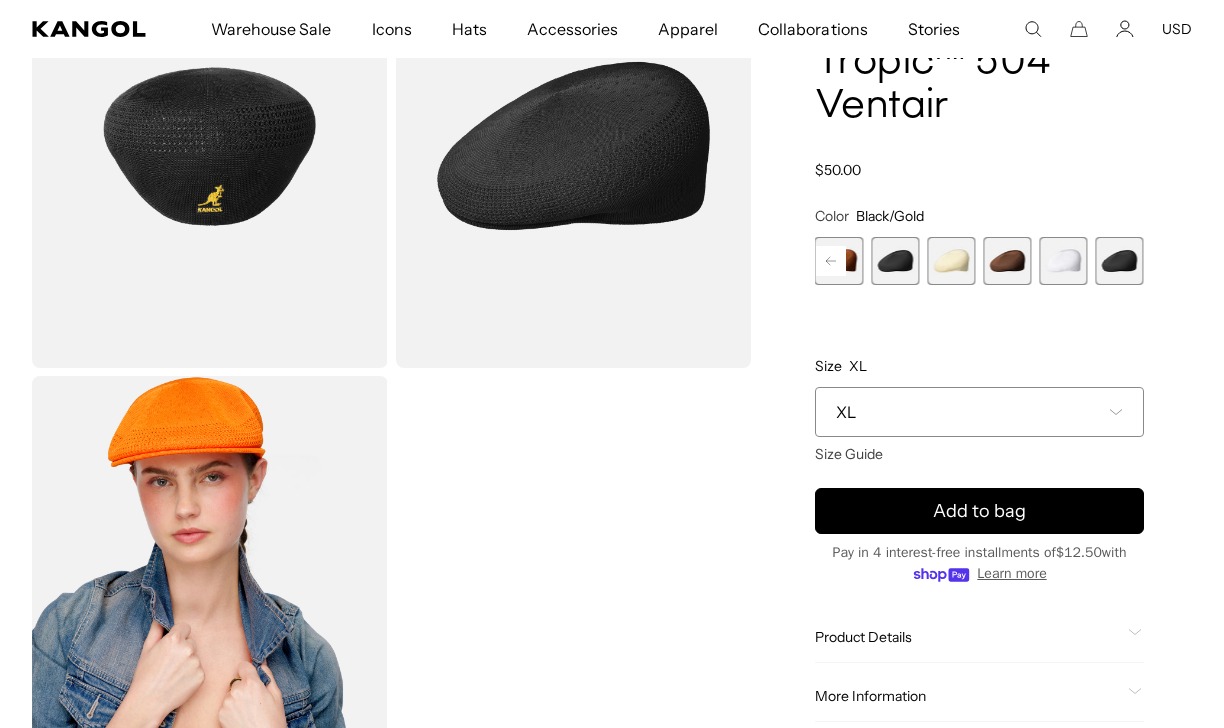 scroll, scrollTop: 0, scrollLeft: 0, axis: both 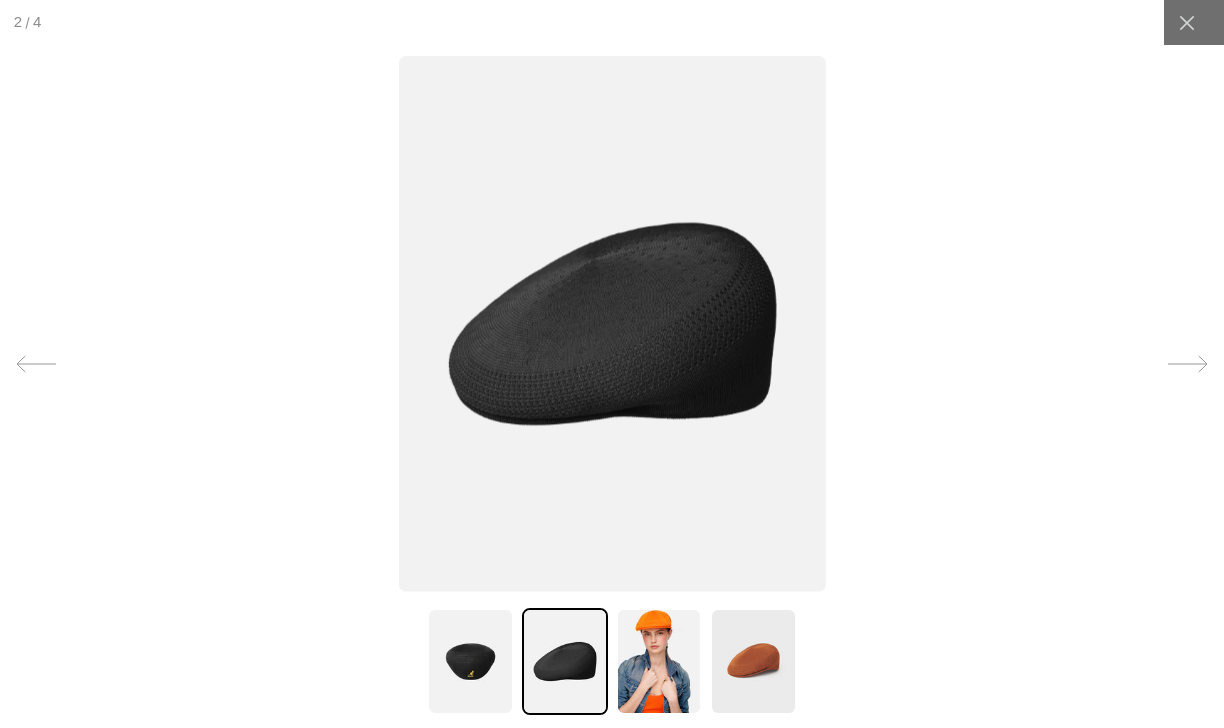click at bounding box center [470, 661] 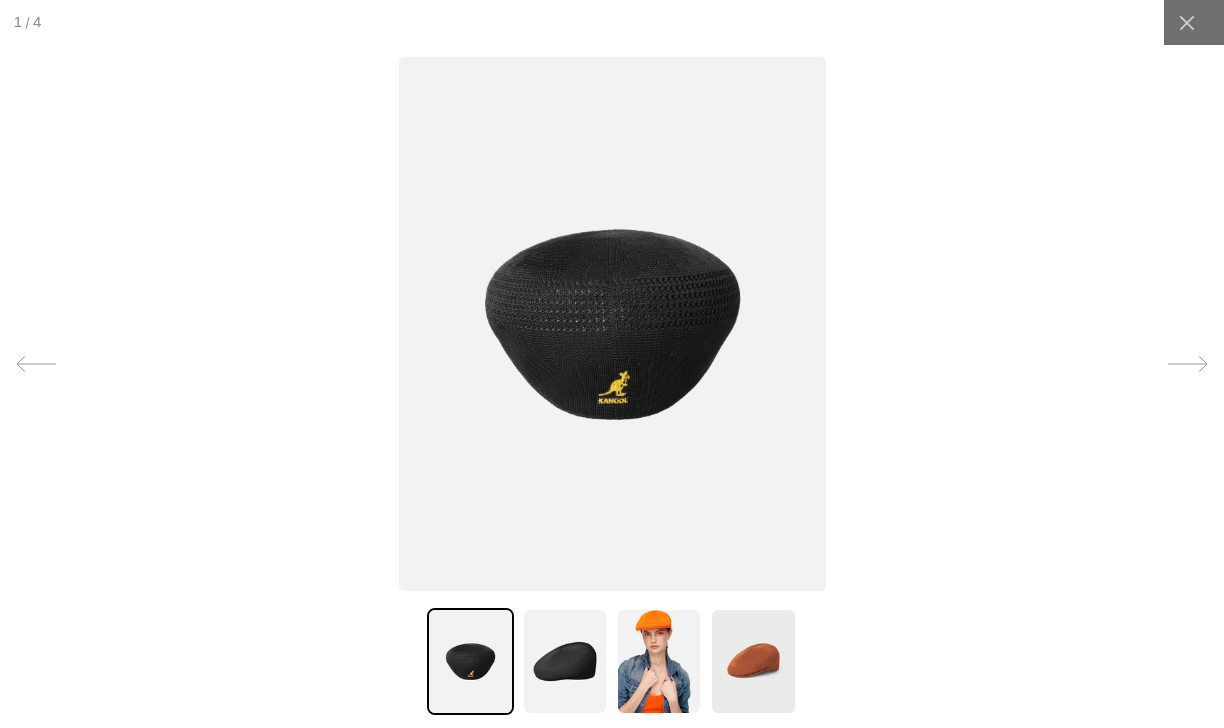 scroll, scrollTop: 0, scrollLeft: 0, axis: both 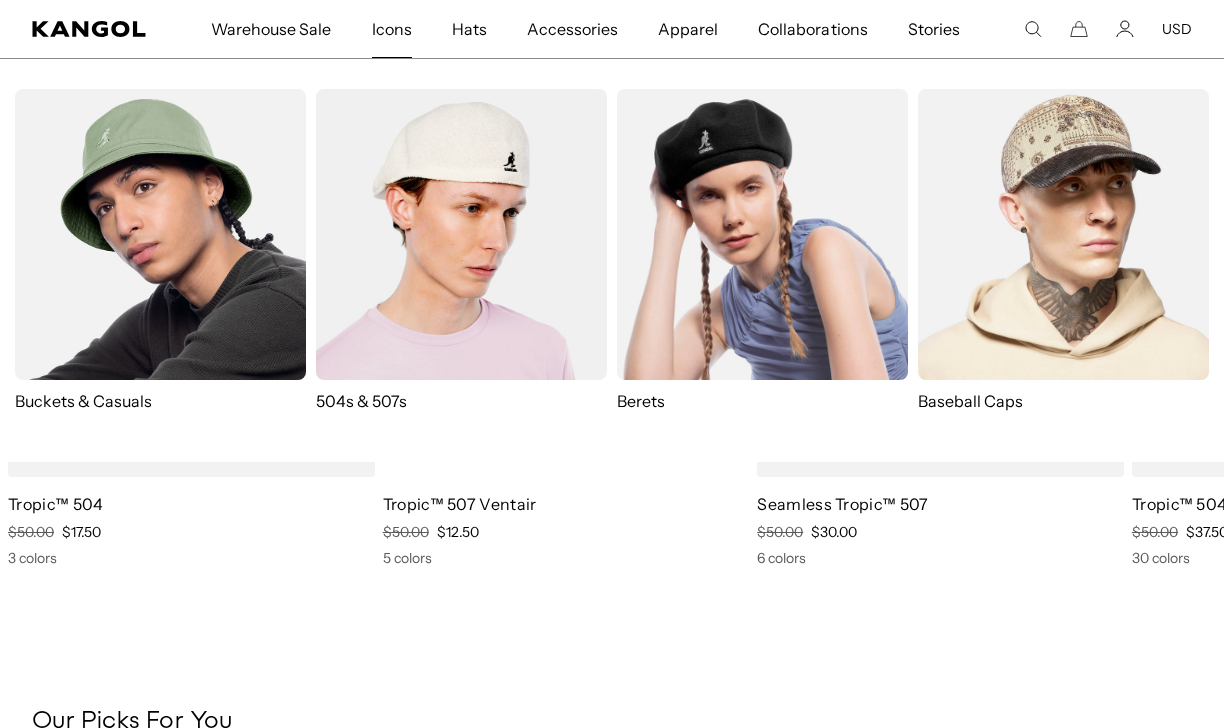 click at bounding box center (461, 234) 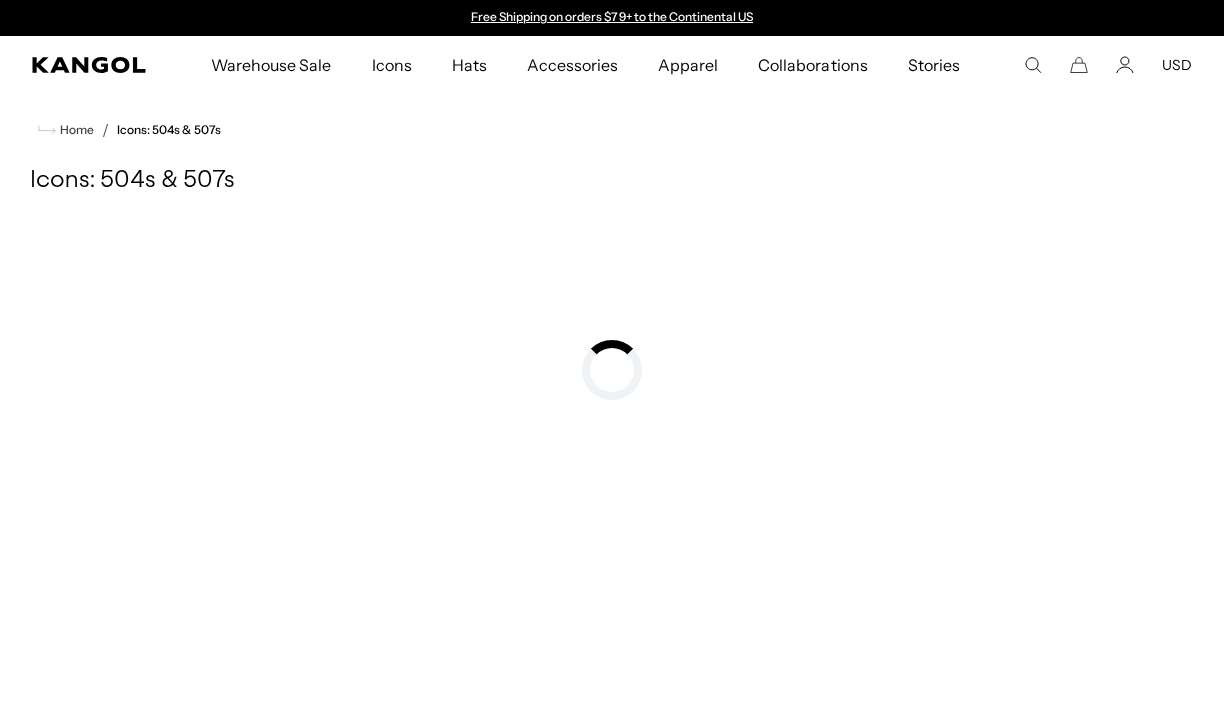 scroll, scrollTop: 0, scrollLeft: 0, axis: both 